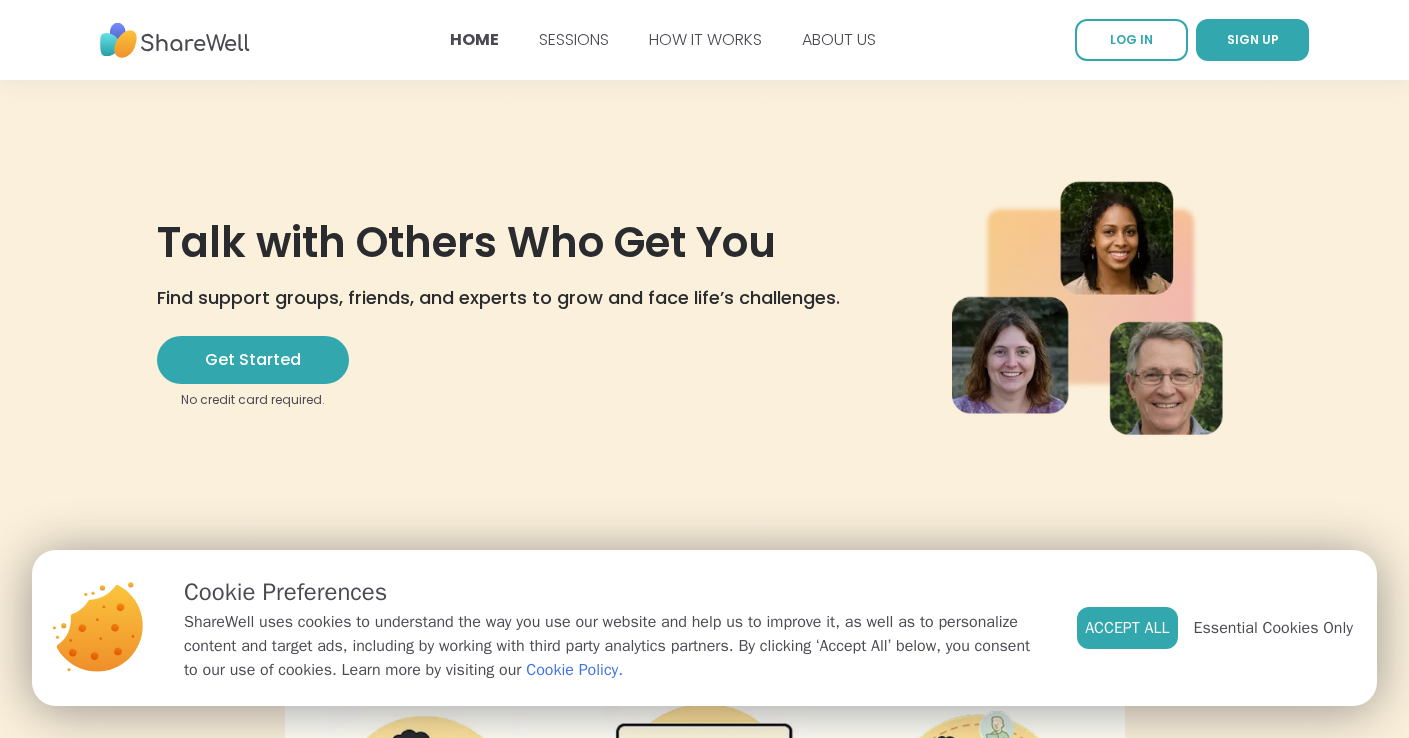 scroll, scrollTop: 0, scrollLeft: 0, axis: both 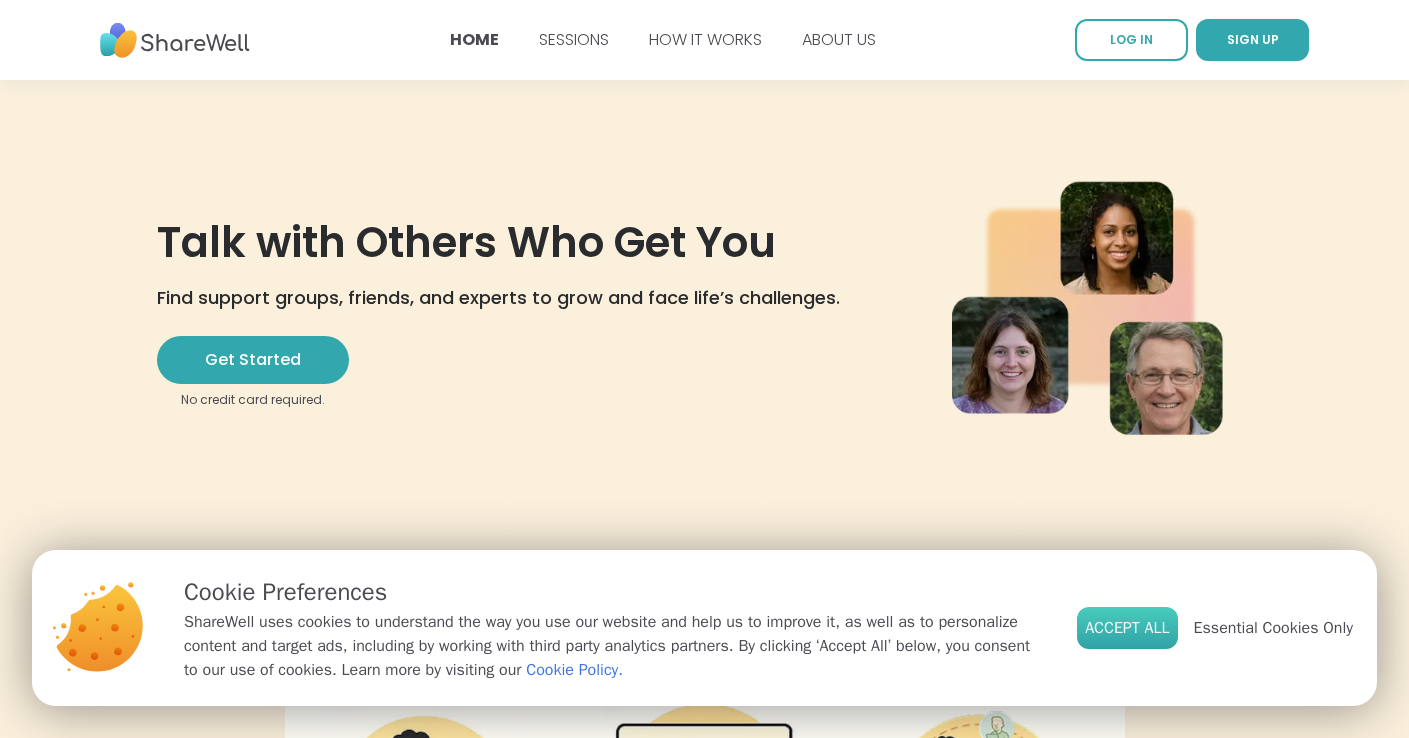 click on "Accept All" at bounding box center [1127, 628] 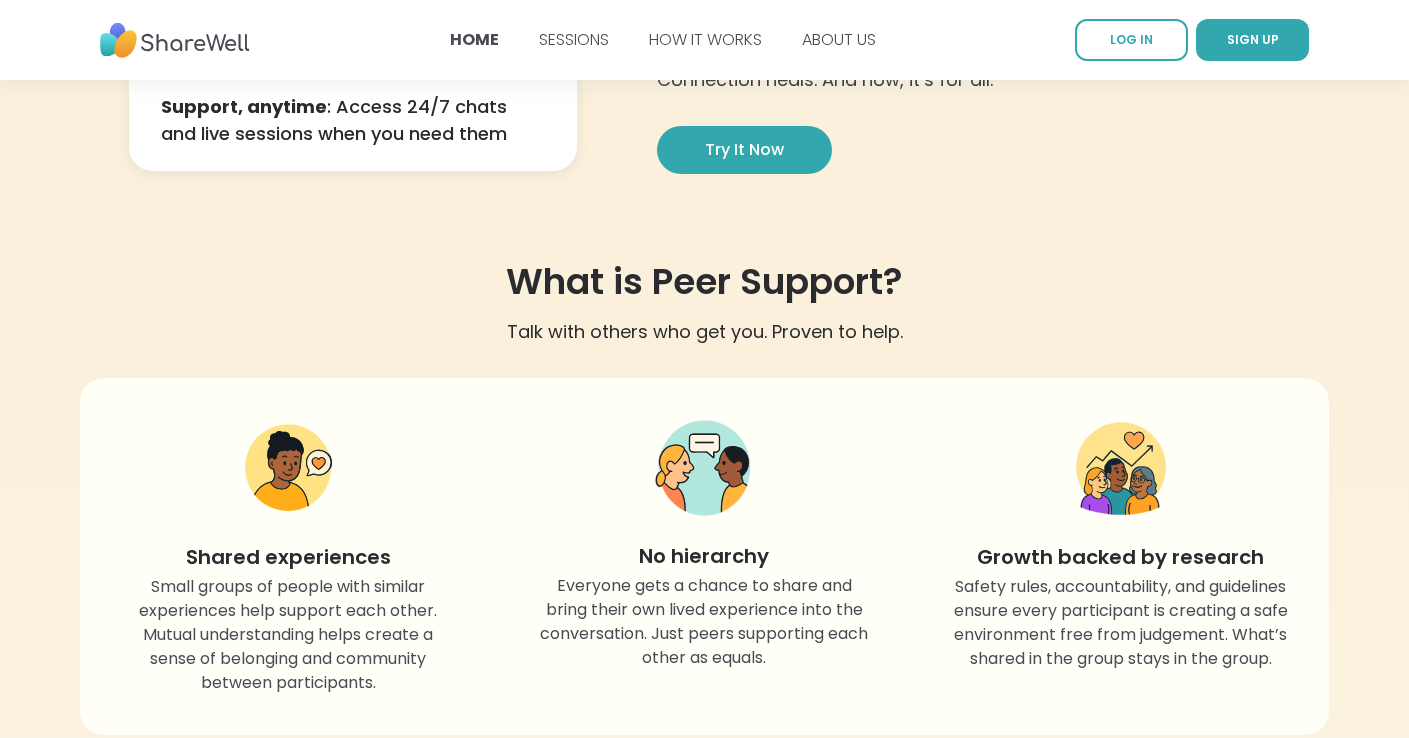 scroll, scrollTop: 1105, scrollLeft: 0, axis: vertical 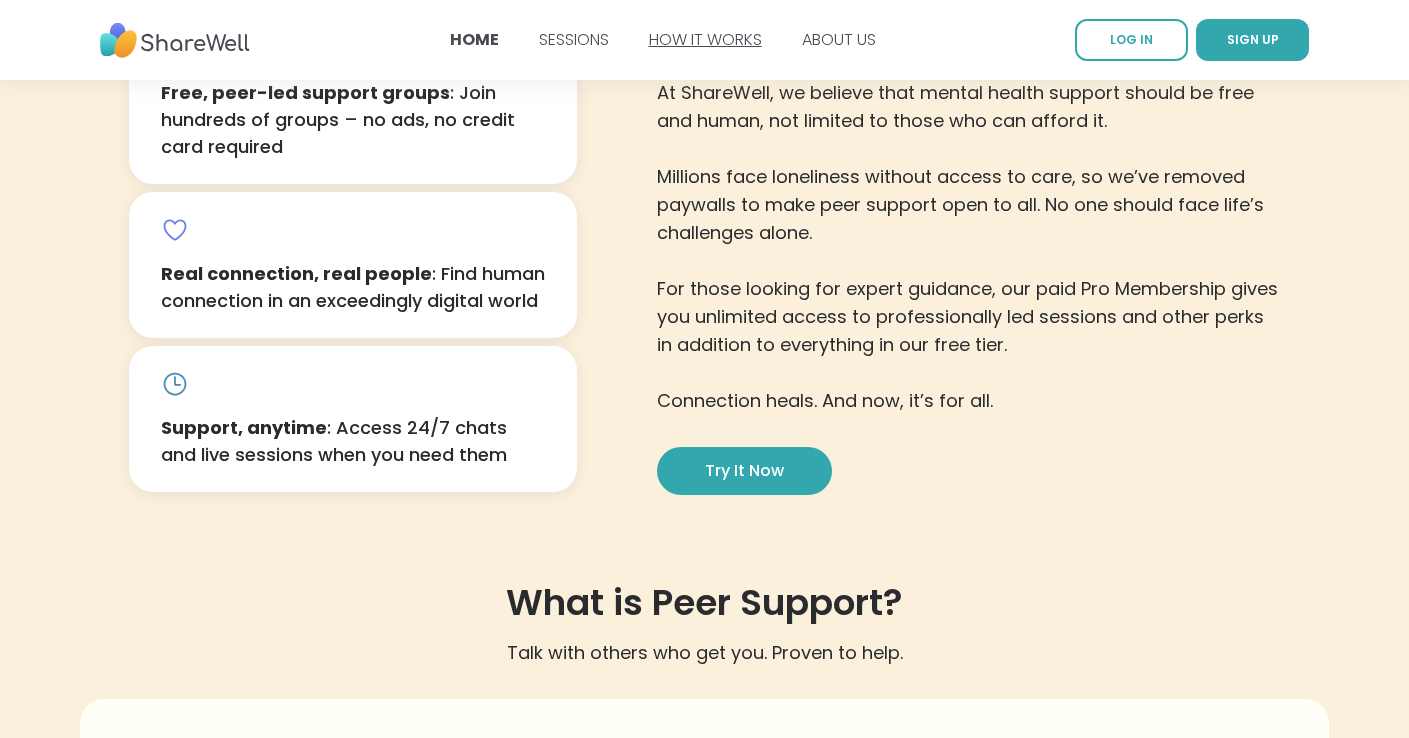 click on "HOW IT WORKS" at bounding box center [705, 39] 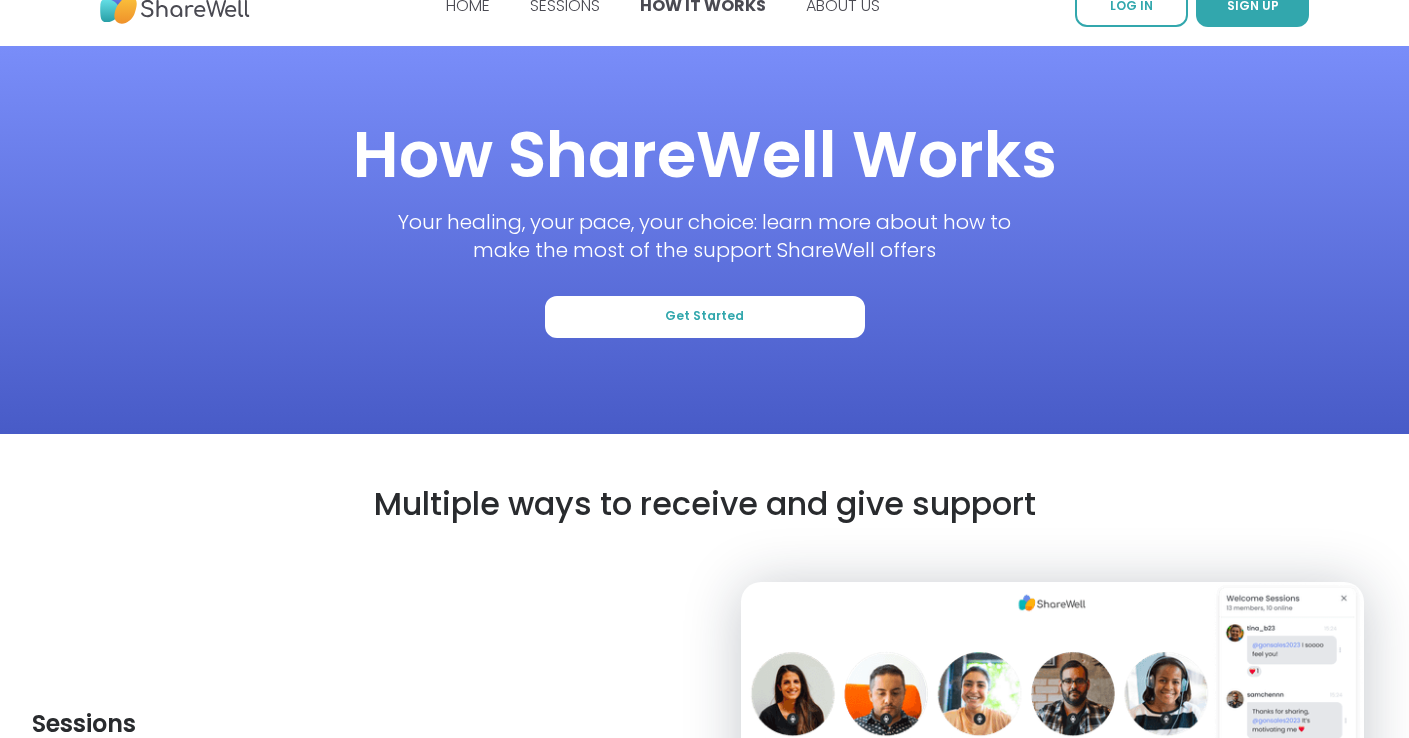 scroll, scrollTop: 0, scrollLeft: 0, axis: both 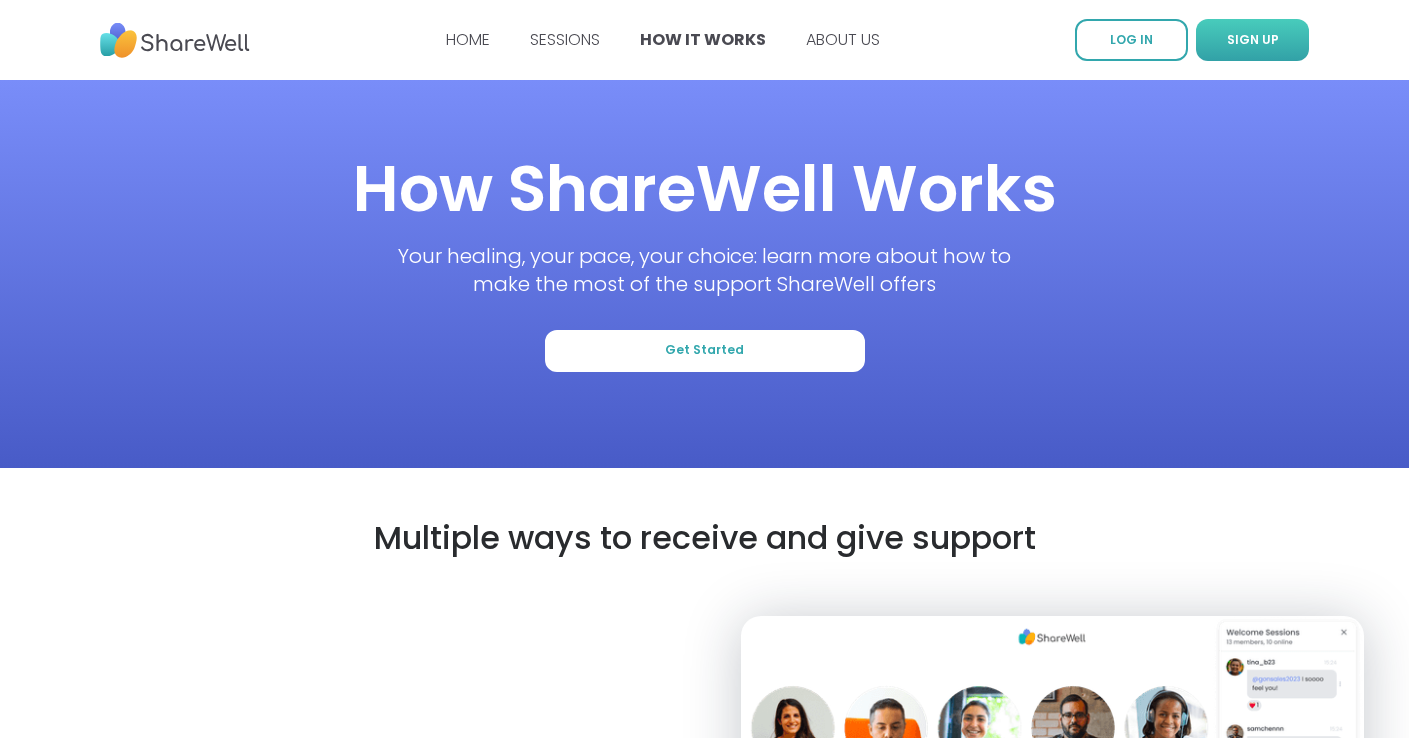 click on "SIGN UP" at bounding box center [1253, 39] 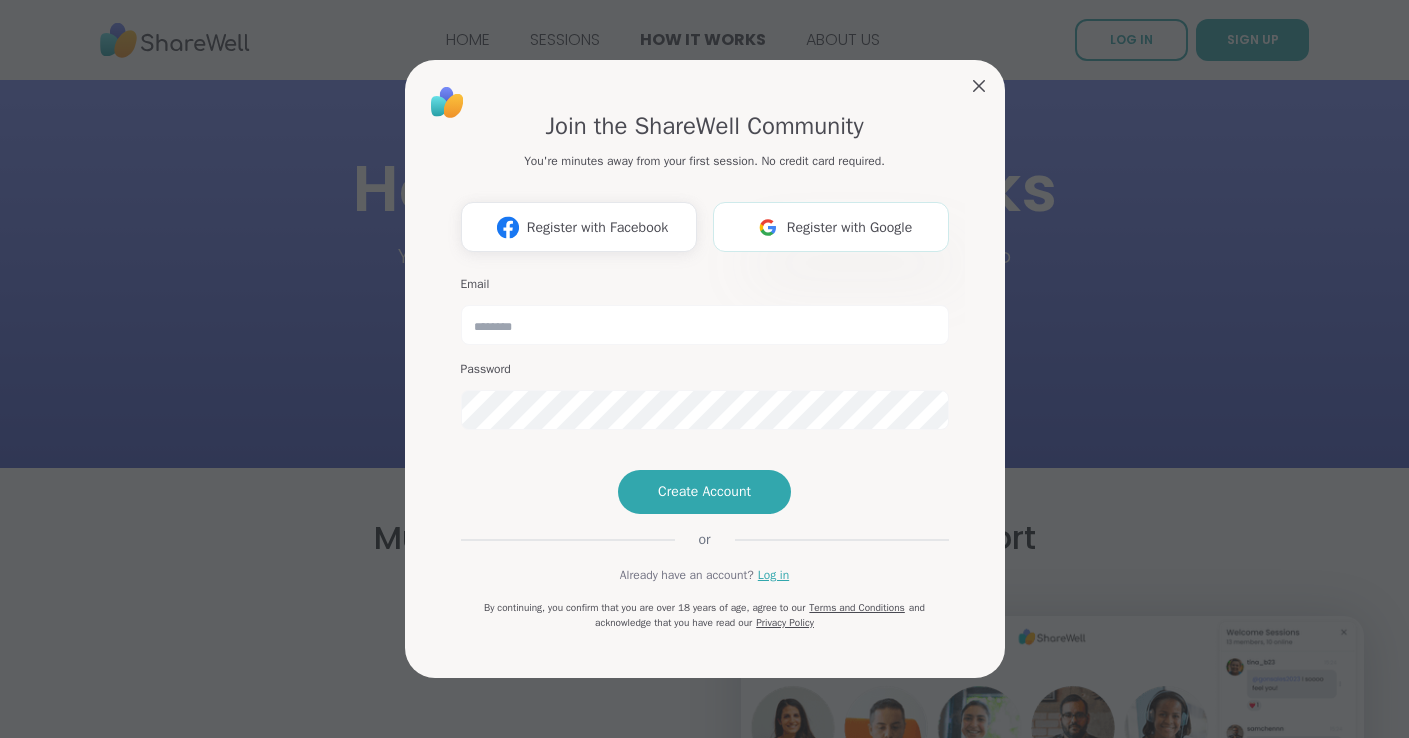 click on "Register with Google" at bounding box center (831, 227) 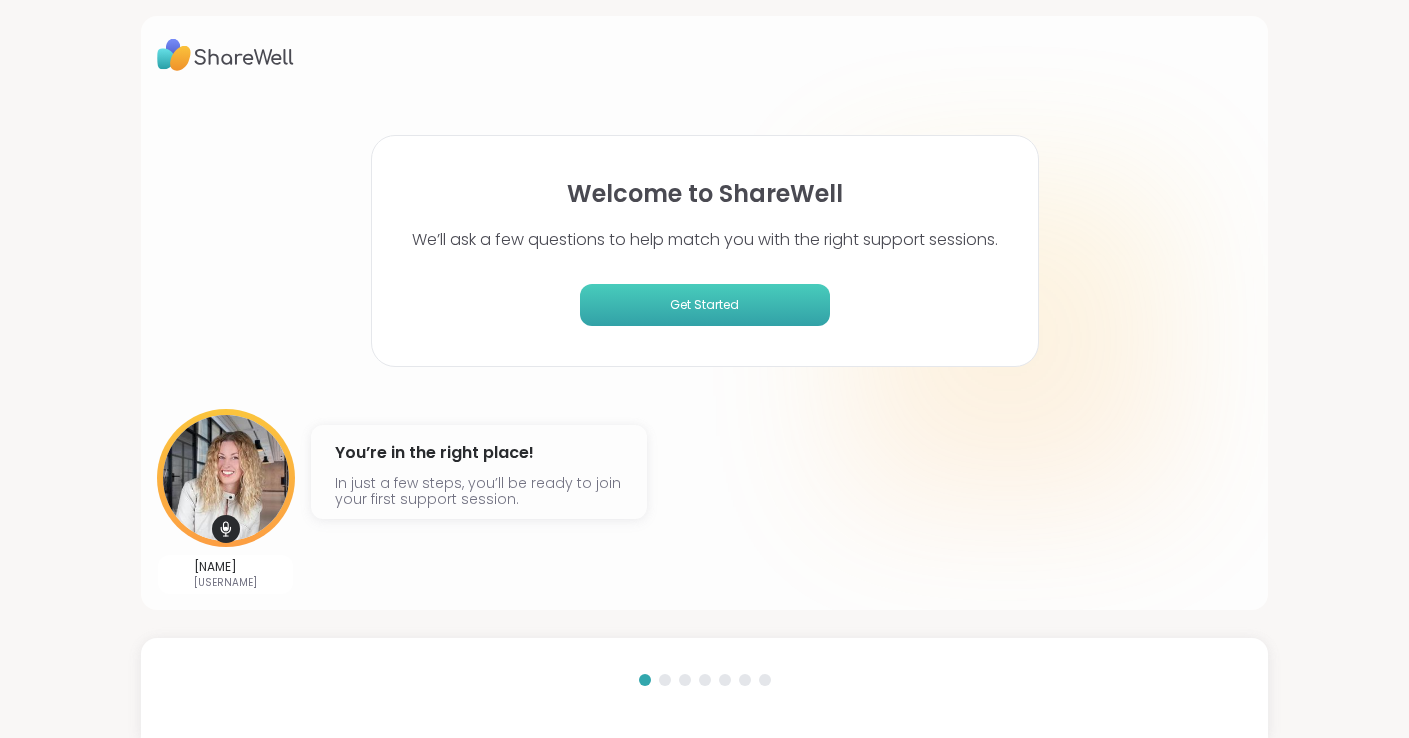 click on "Get Started" at bounding box center [705, 305] 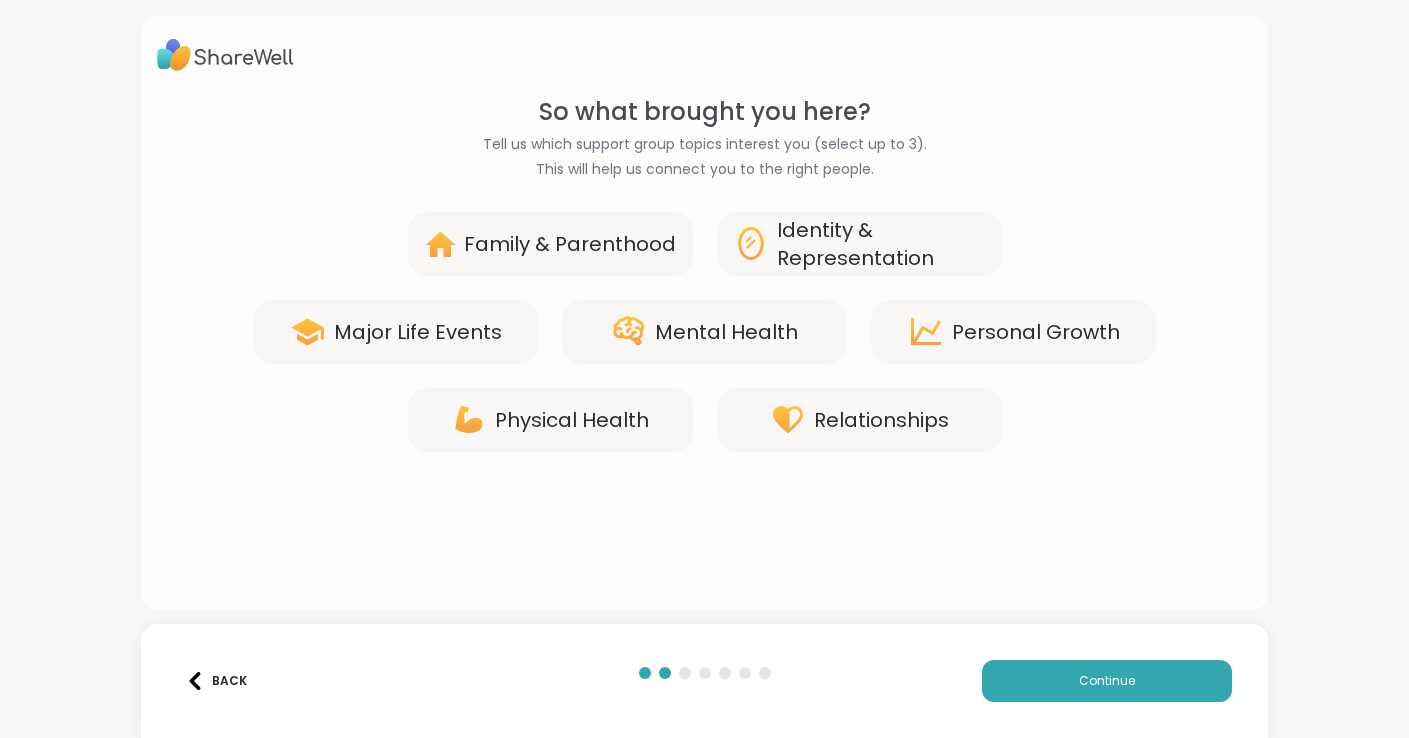 click on "Major Life Events" at bounding box center (395, 332) 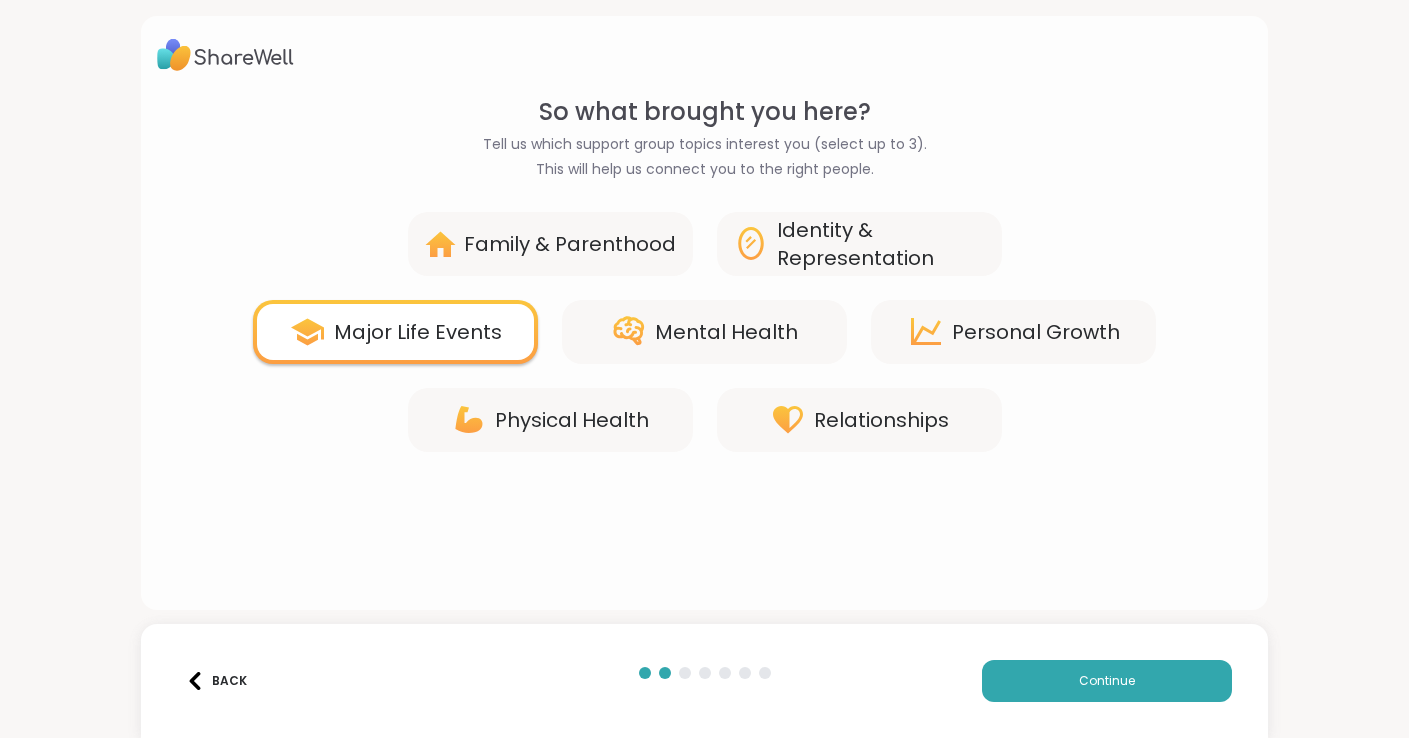 click on "Personal Growth" at bounding box center [1036, 332] 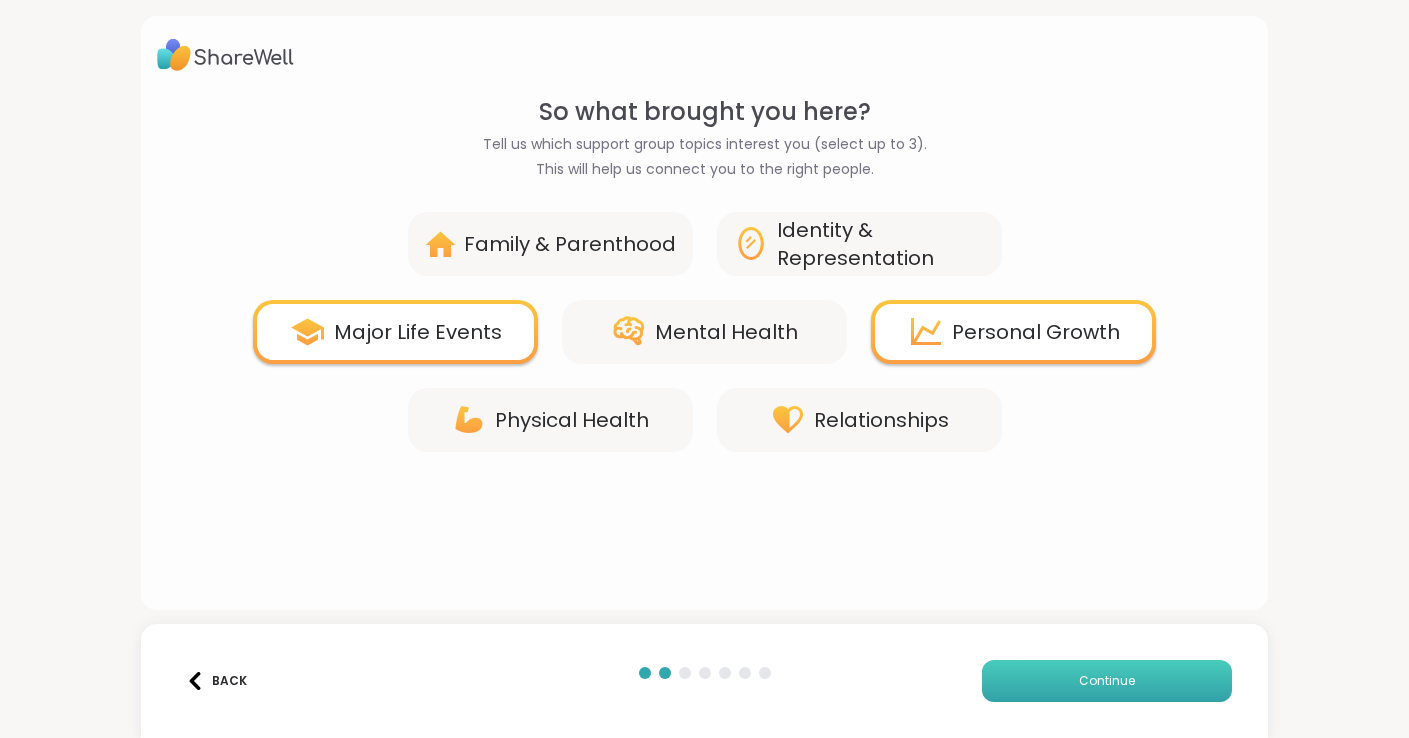 click on "Continue" at bounding box center [1107, 681] 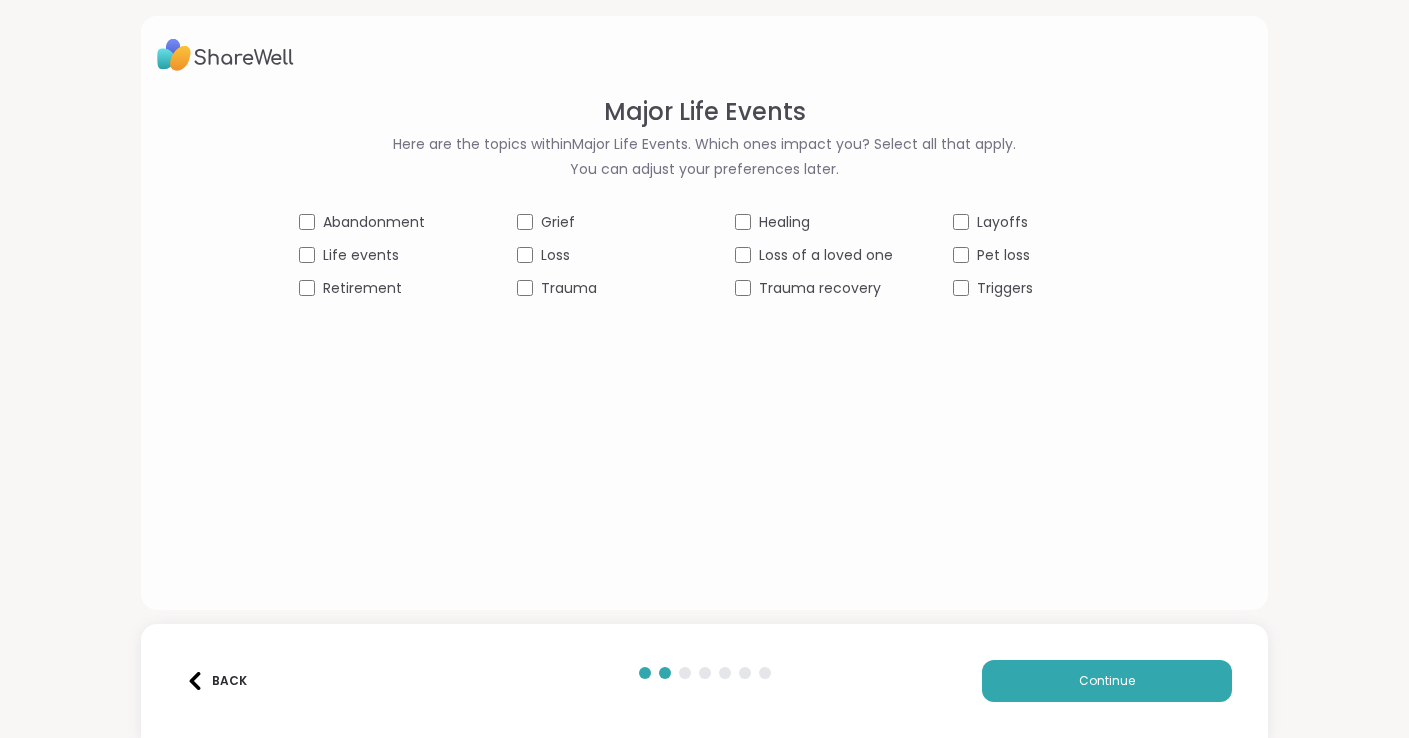 click on "Life events" at bounding box center (378, 255) 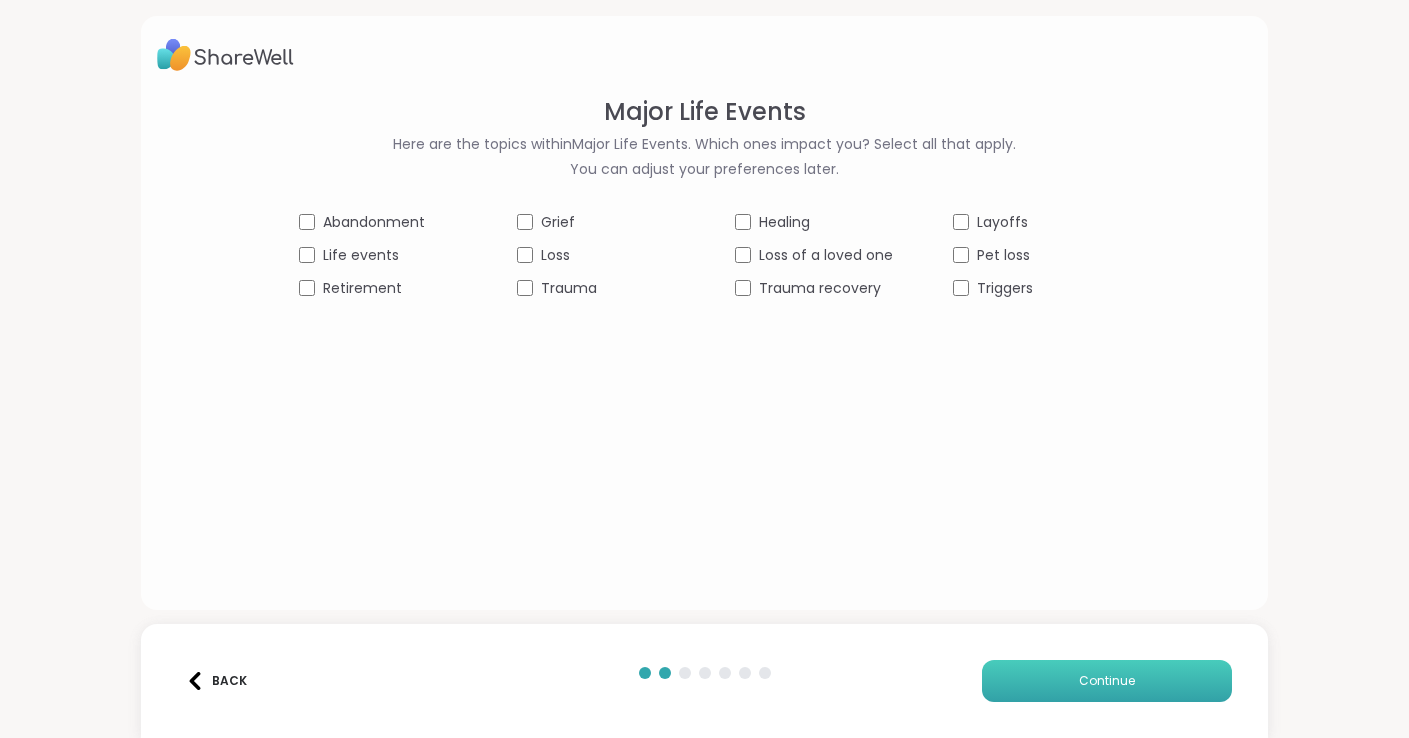 click on "Continue" at bounding box center [1107, 681] 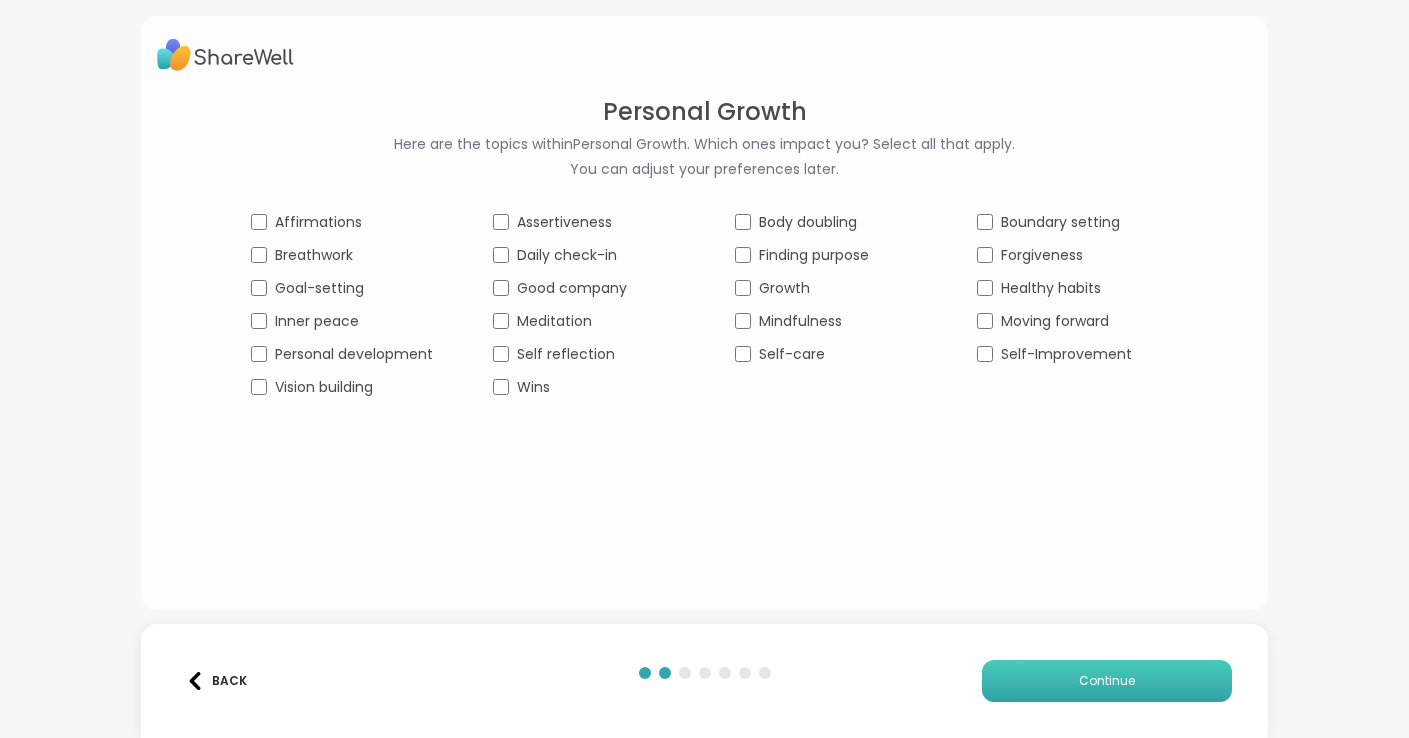 click on "Continue" at bounding box center [1107, 681] 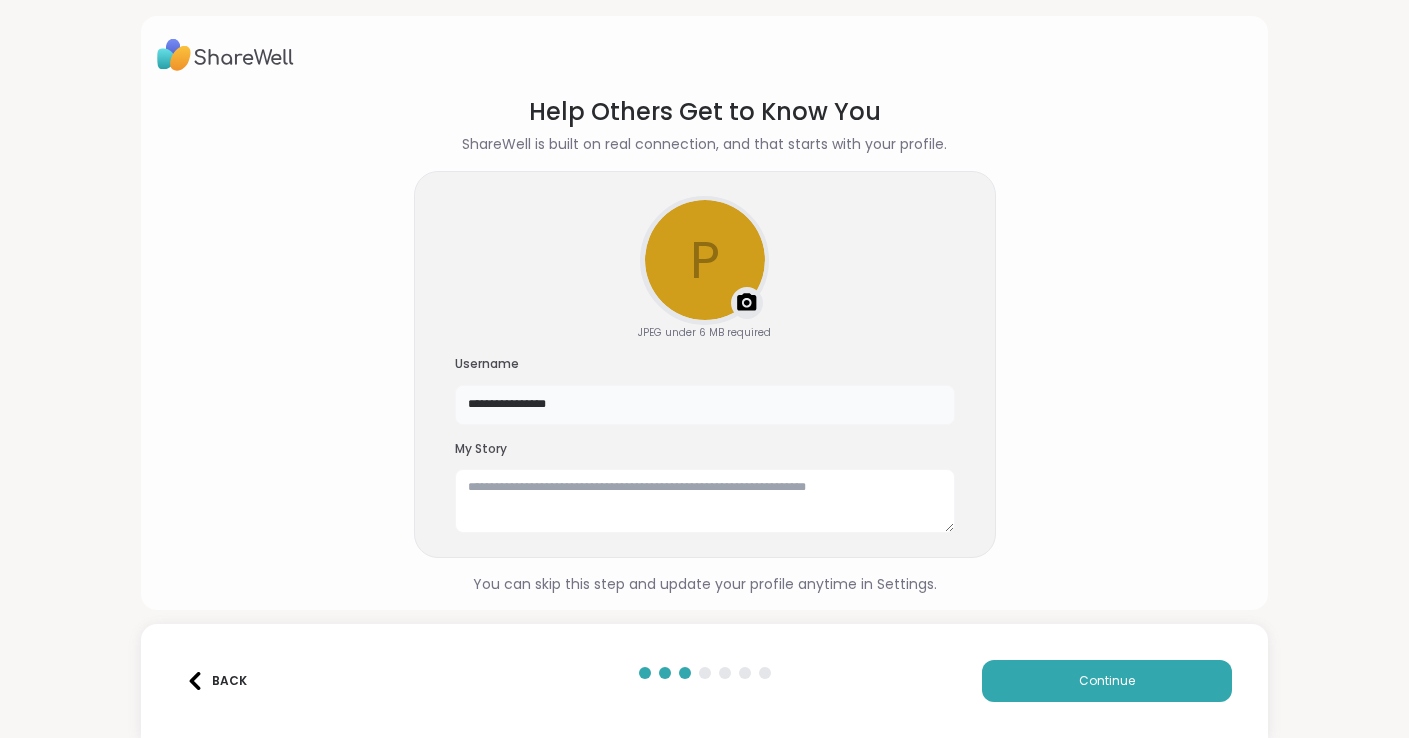 click on "**********" at bounding box center (705, 405) 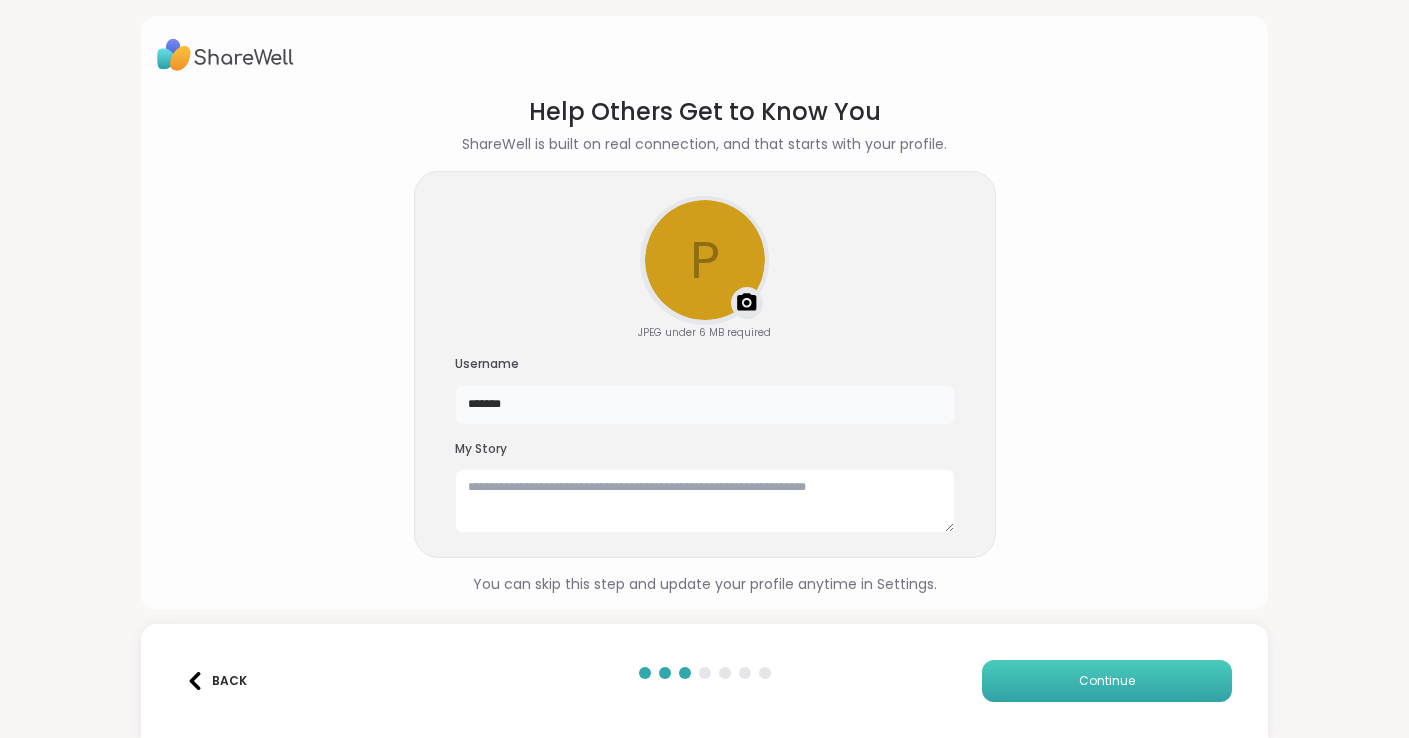 type on "*******" 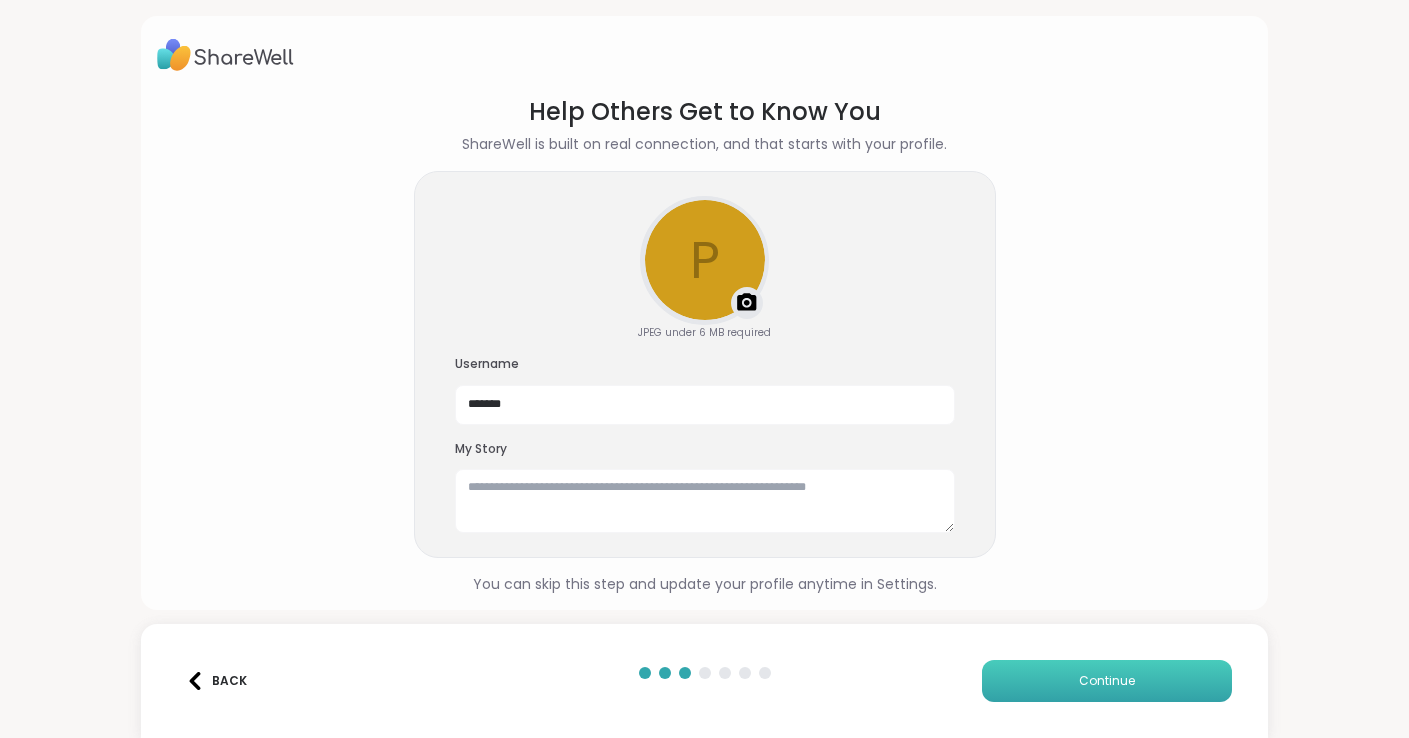 click on "Continue" at bounding box center [1107, 681] 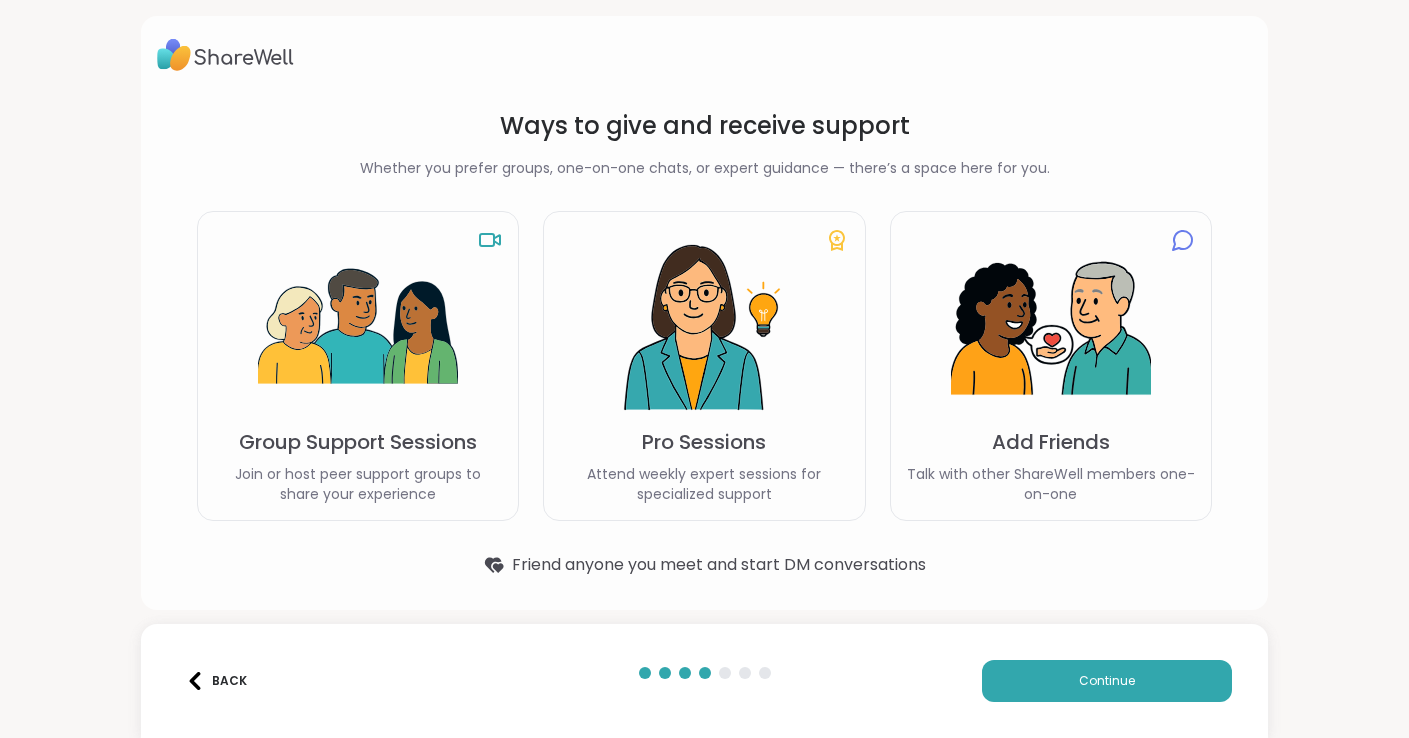 click at bounding box center (358, 328) 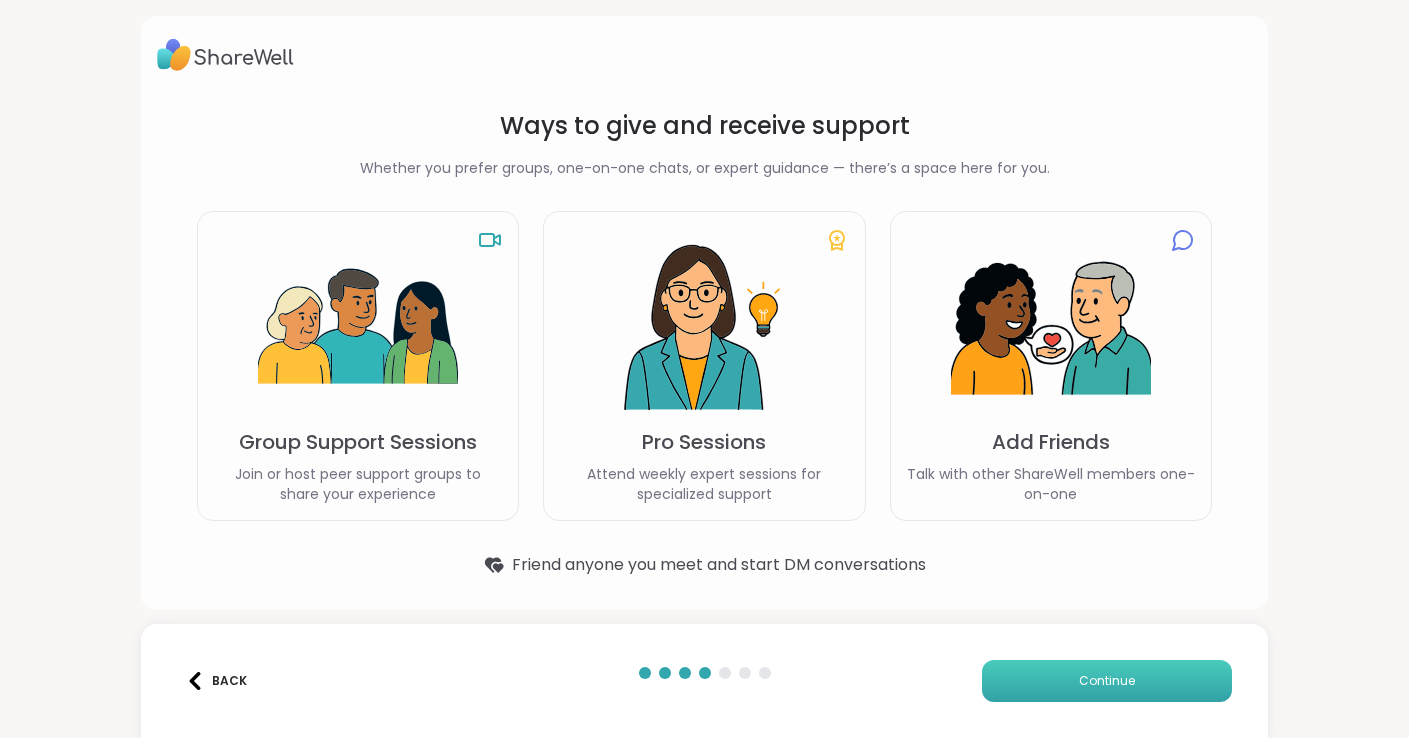 click on "Continue" at bounding box center [1107, 681] 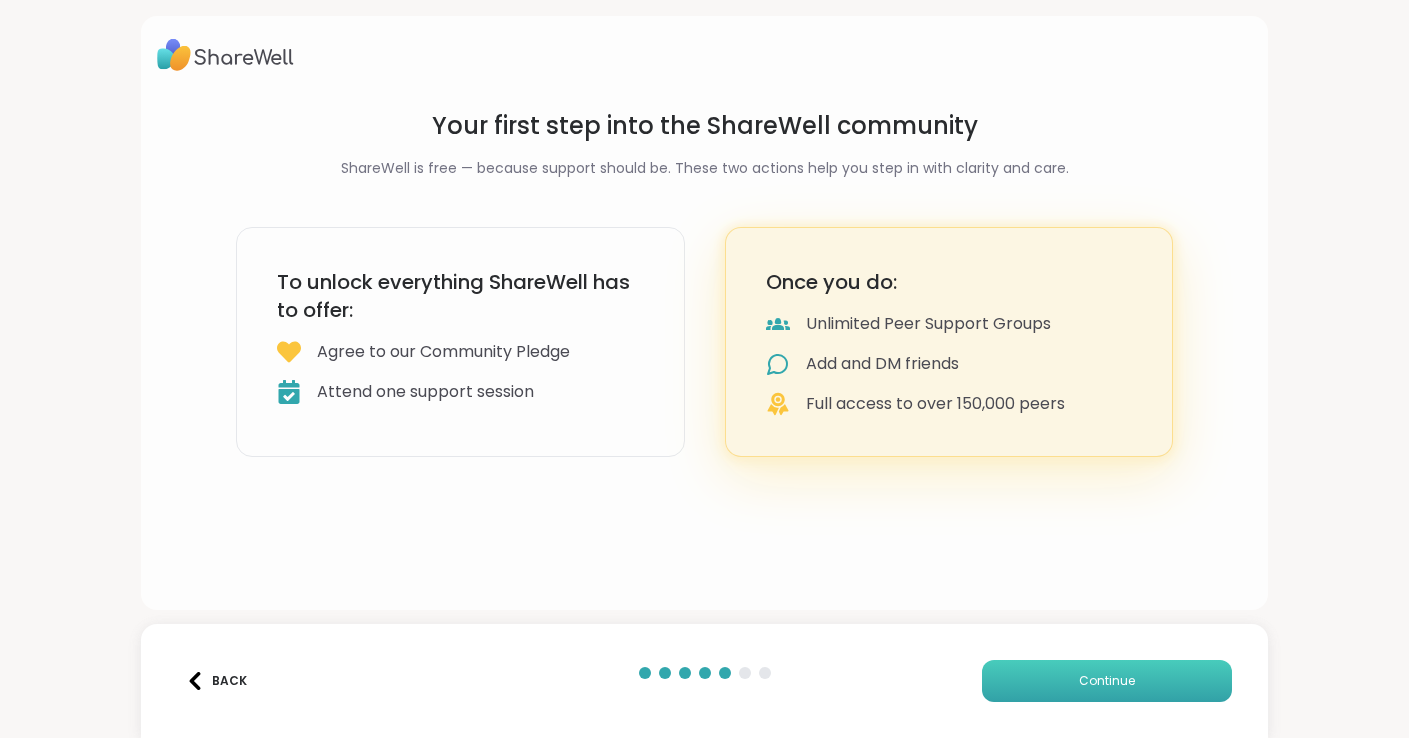 click on "Continue" at bounding box center (1107, 681) 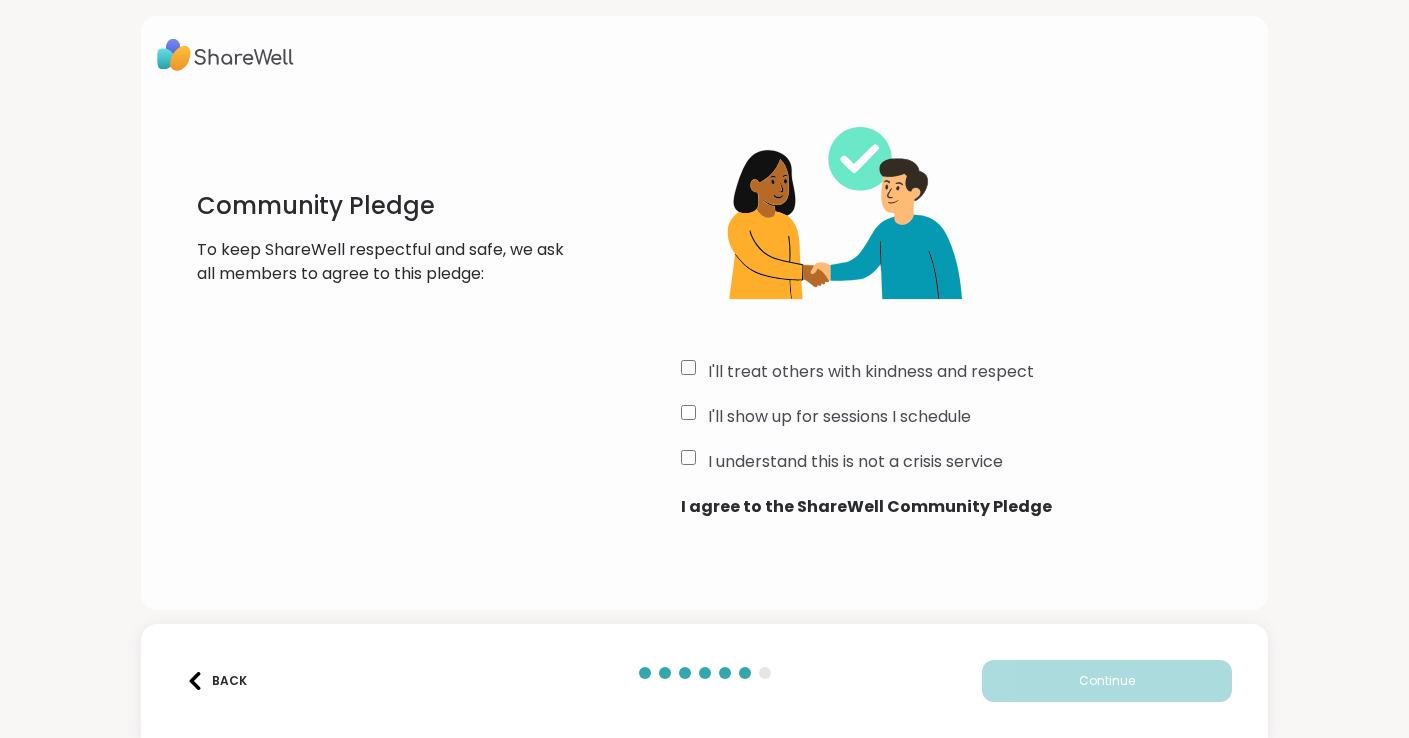 click on "I'll treat others with kindness and respect" at bounding box center (966, 372) 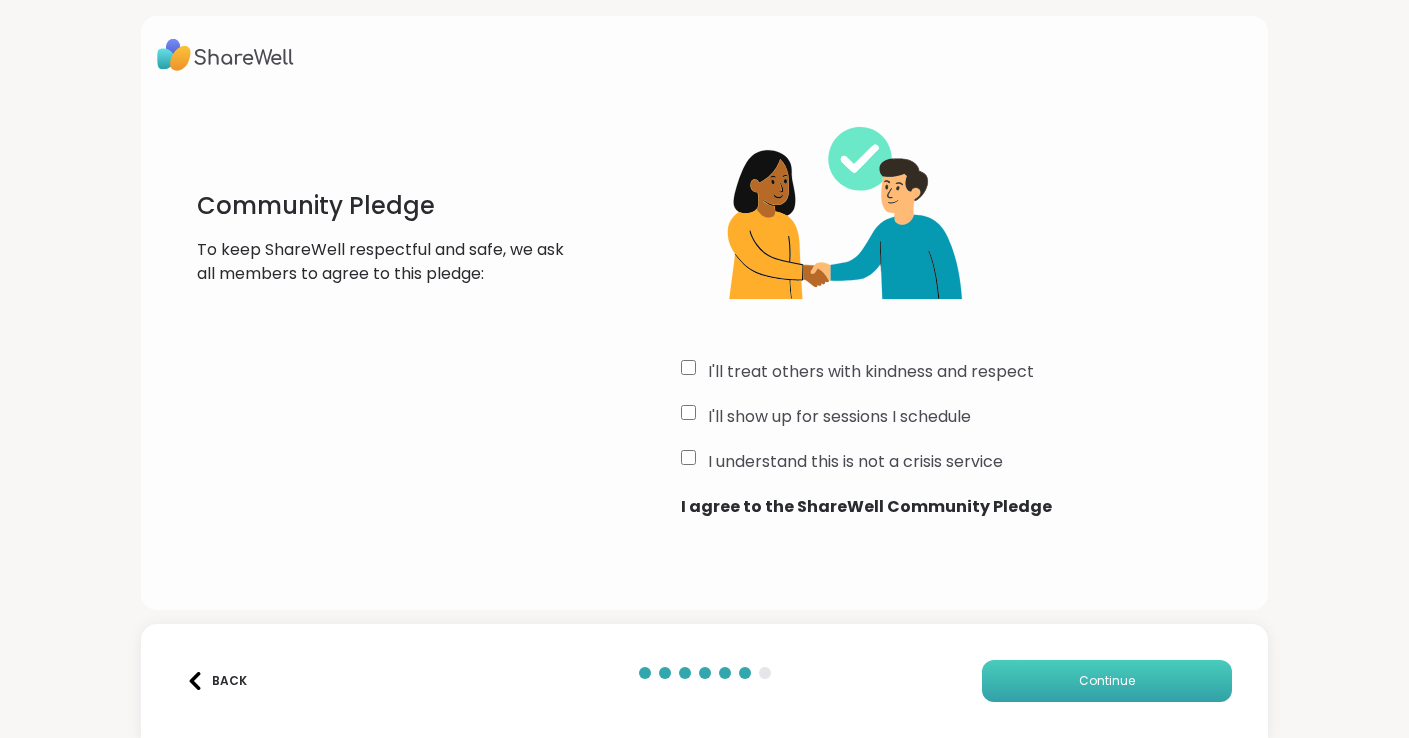click on "Continue" at bounding box center [1107, 681] 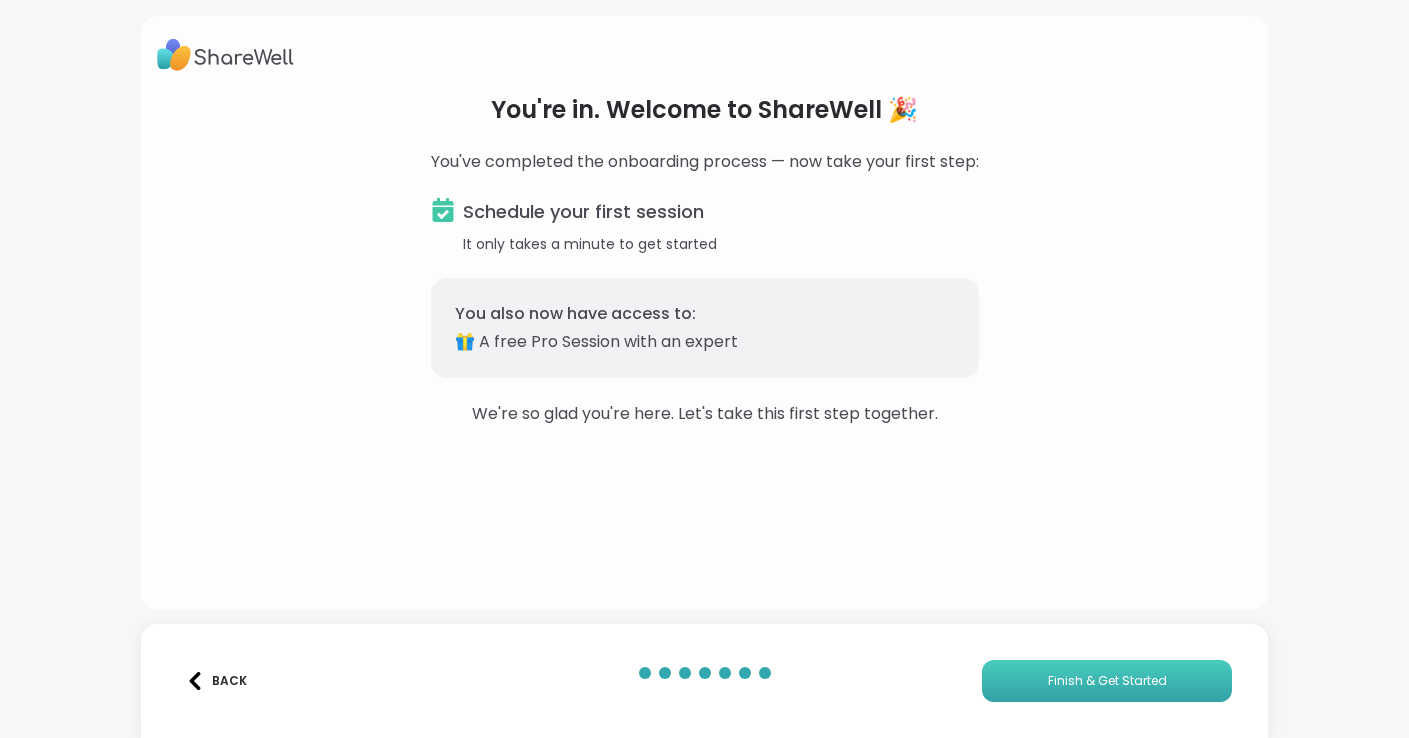 click on "Finish & Get Started" at bounding box center [1107, 681] 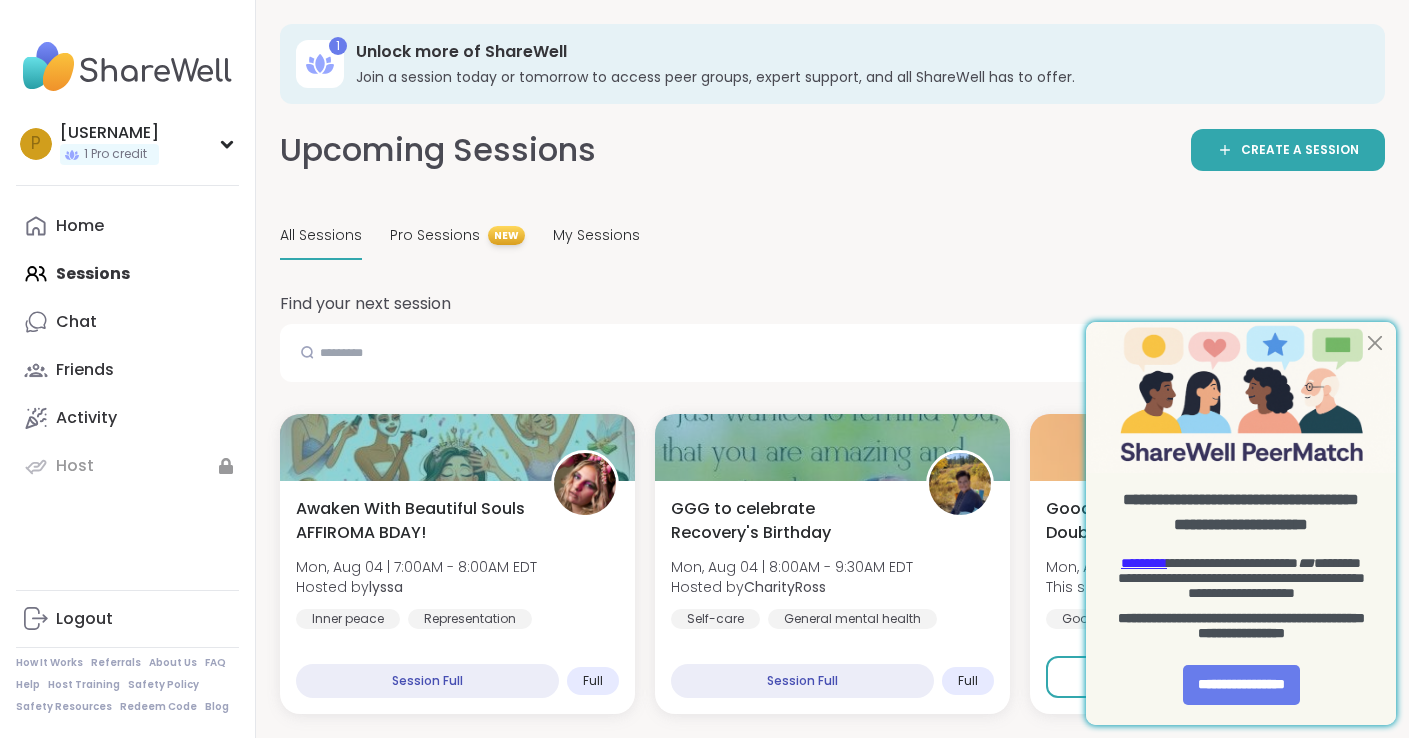 scroll, scrollTop: 0, scrollLeft: 0, axis: both 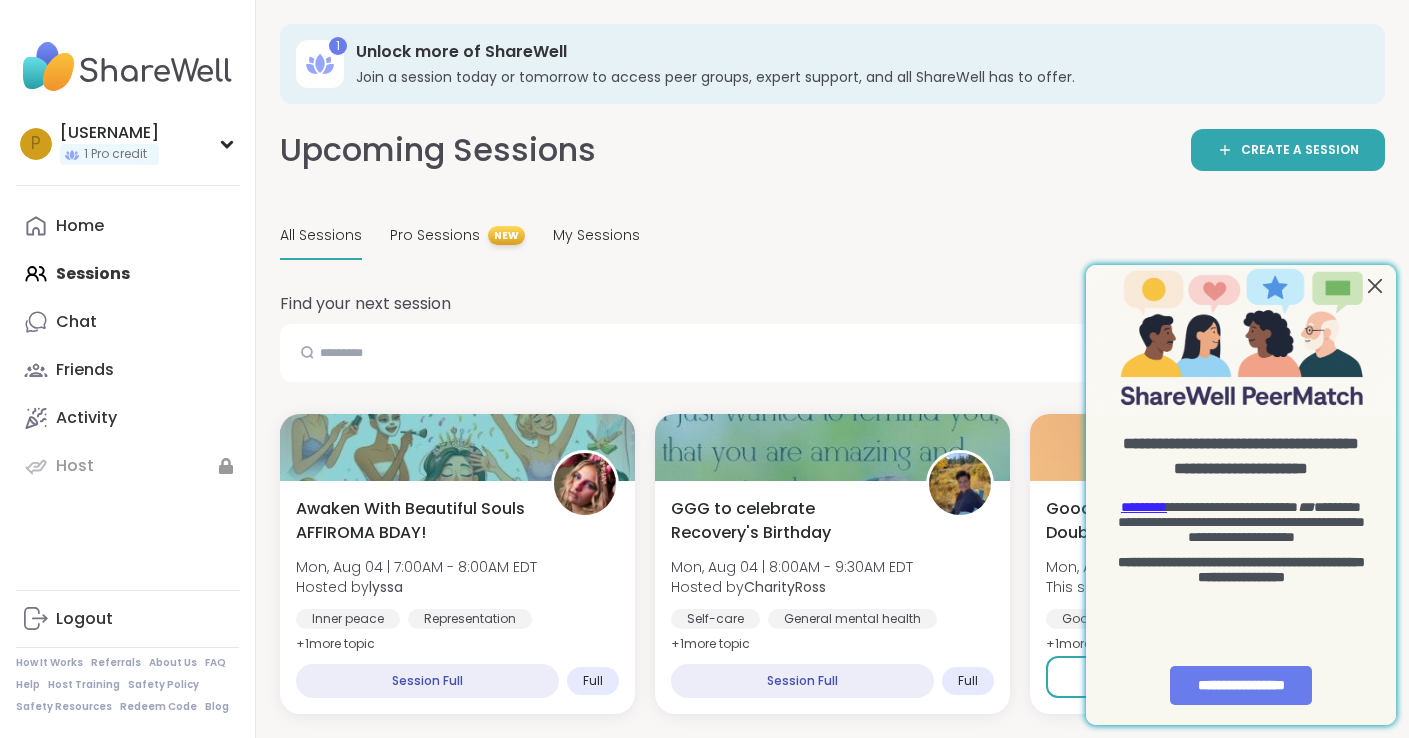 click at bounding box center [1375, 286] 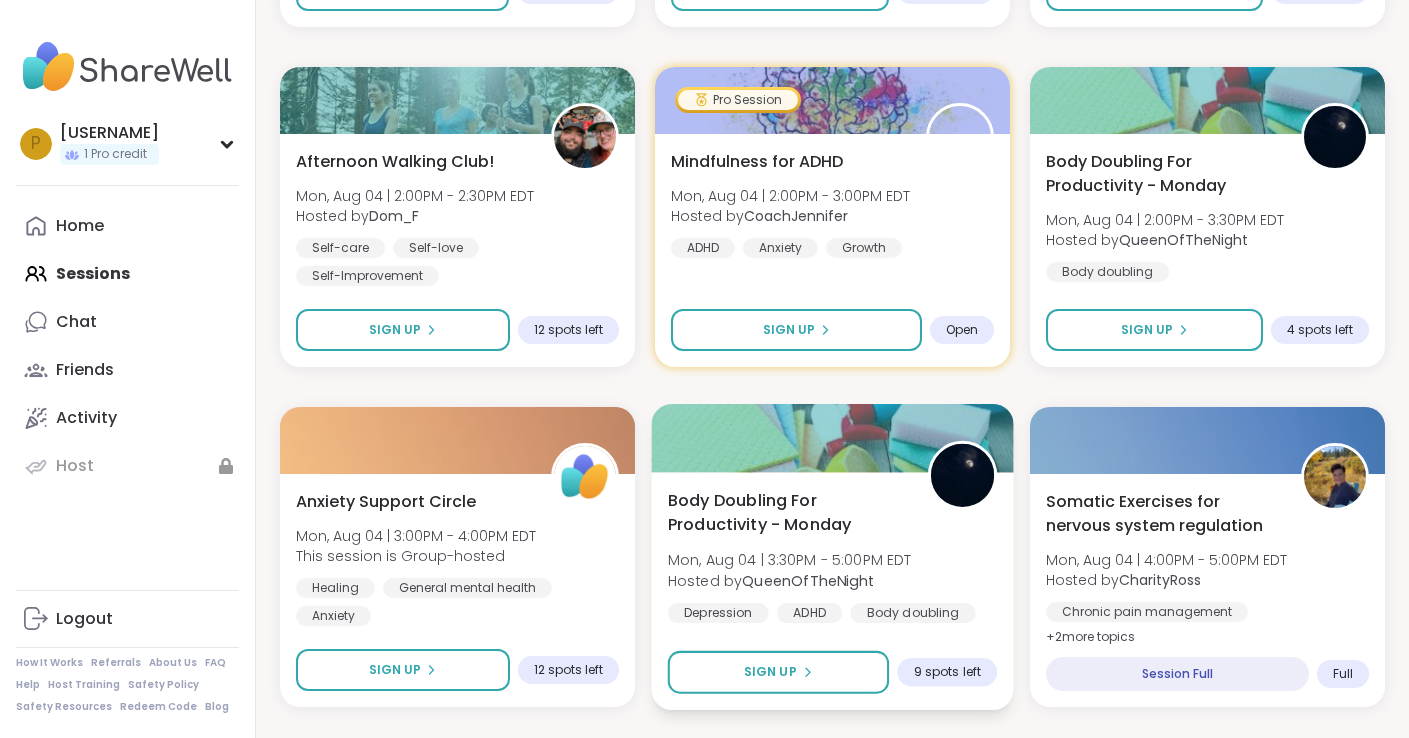 scroll, scrollTop: 2051, scrollLeft: 0, axis: vertical 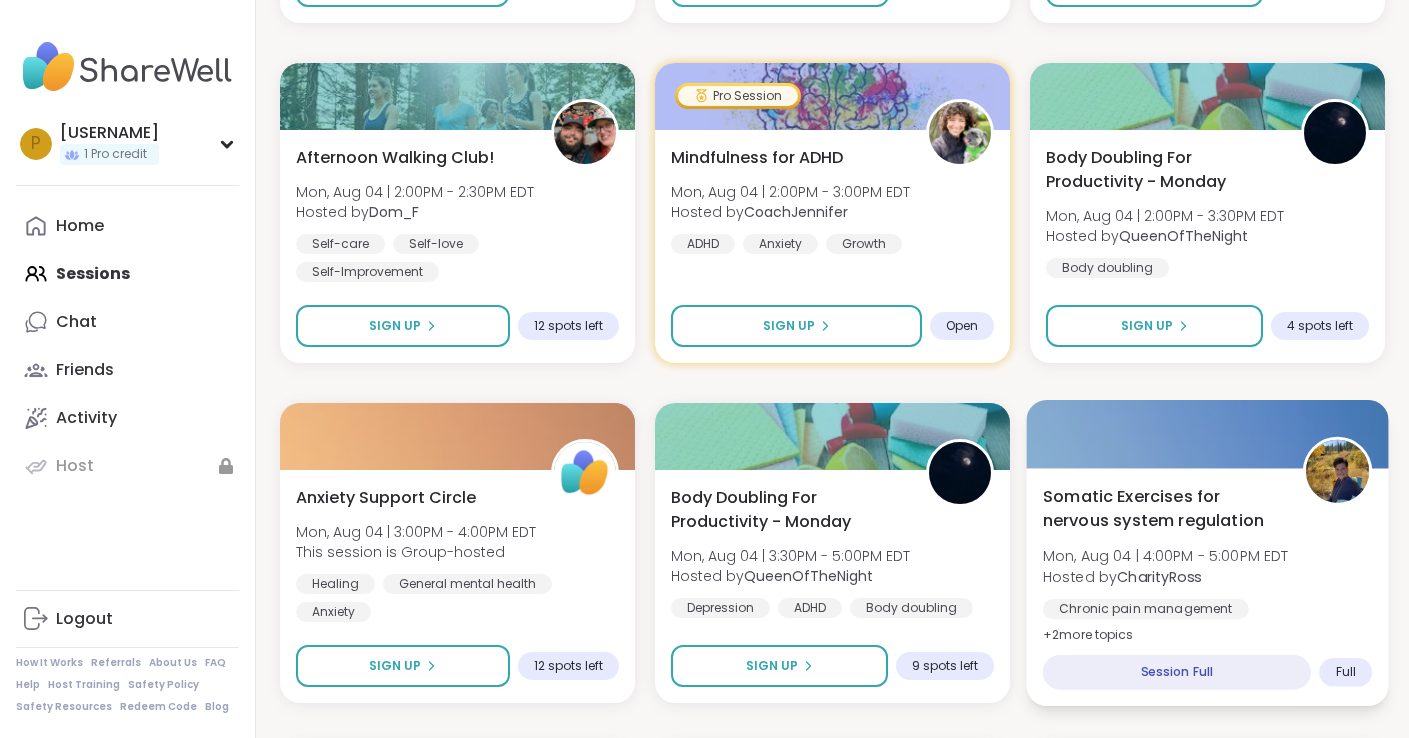 click on "Somatic Exercises for nervous system regulation" at bounding box center [1162, 508] 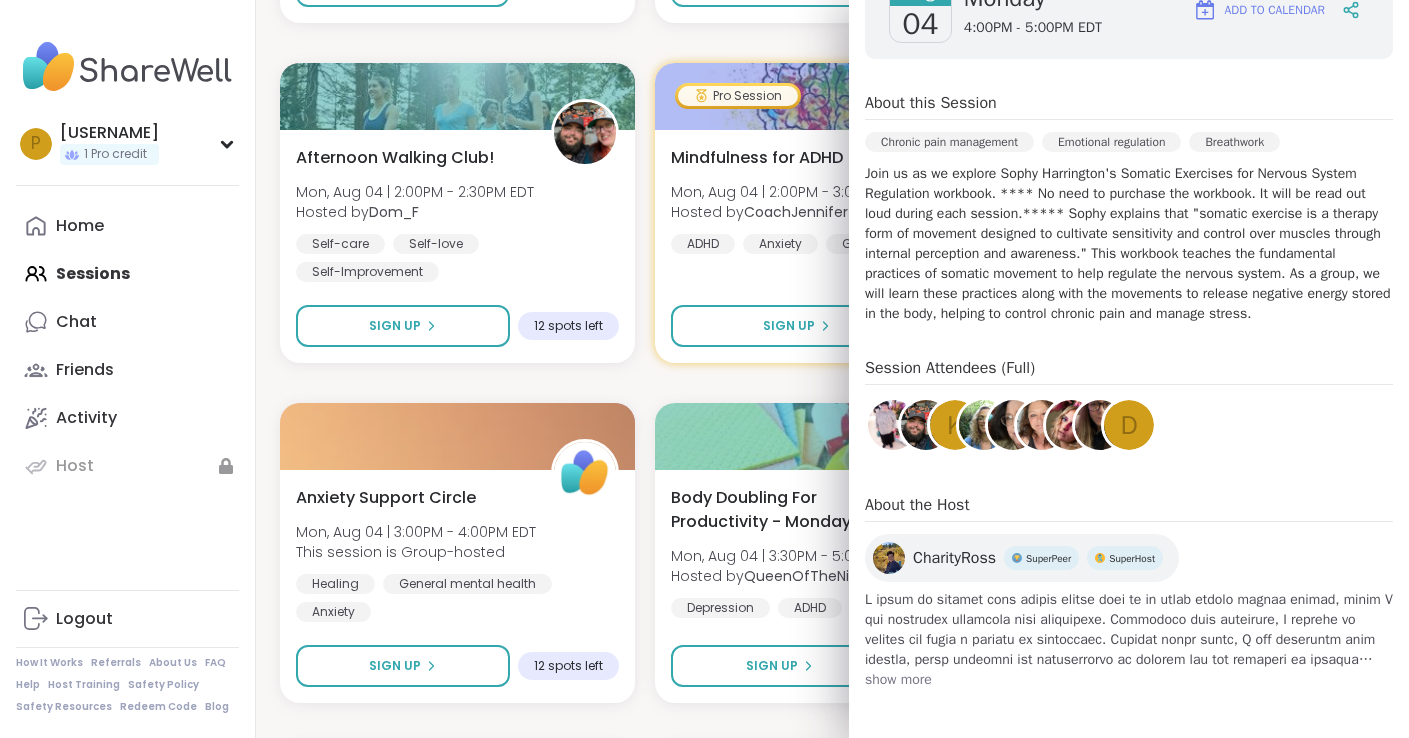 scroll, scrollTop: 387, scrollLeft: 0, axis: vertical 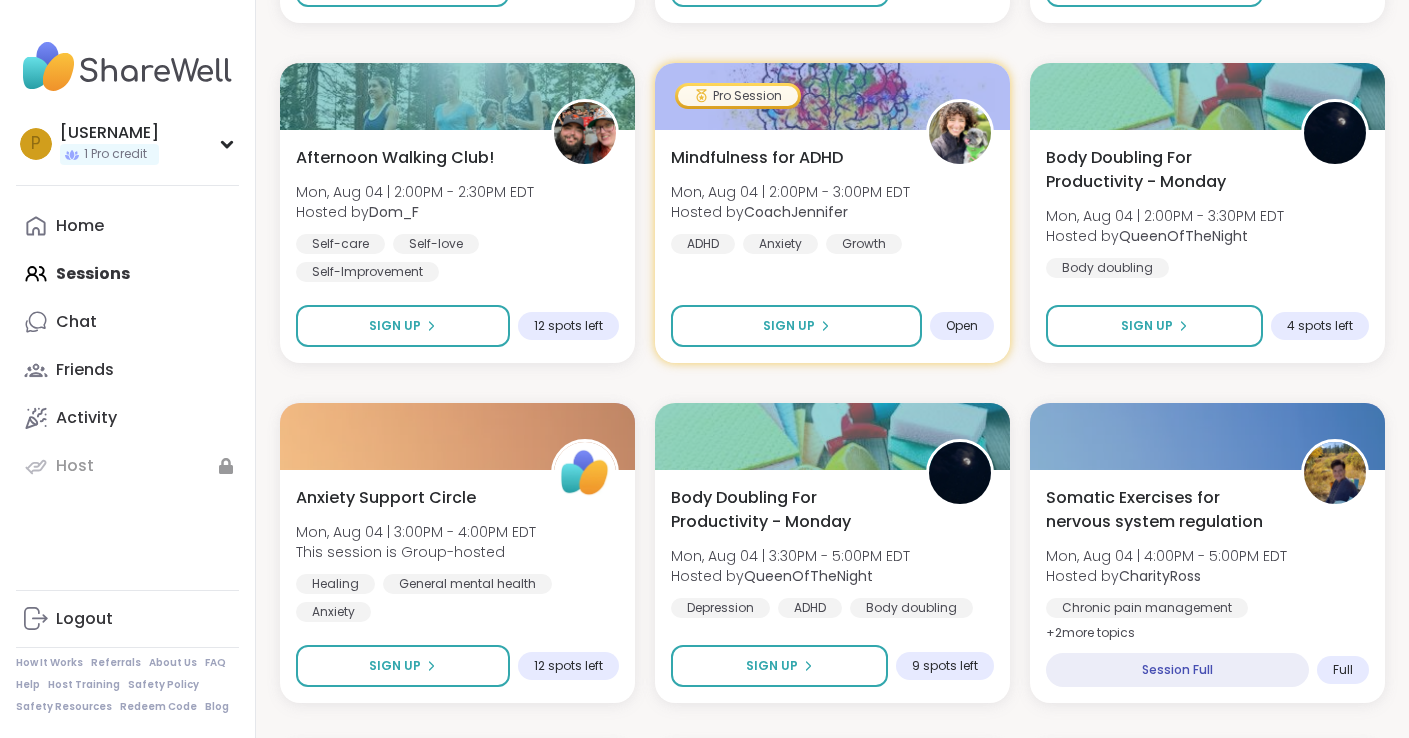 click on "Awaken With Beautiful Souls AFFIROMA BDAY! Mon, Aug 04 | 7:00AM - 8:00AM EDT Hosted by  [USERNAME] Self-care General mental health Goal-setting + 1  more topic Session Full Full GGG to celebrate Recovery's Birthday Mon, Aug 04 | 8:00AM - 9:30AM EDT Hosted by  [NAME] Self-care General mental health Goal-setting + 1  more topic Session Full Full Good Morning Body Doubling For Productivity Mon, Aug 04 | 9:00AM - 10:00AM EDT This session is Group-hosted Good company Body doubling Goal-setting + 1  more topic Sign Up 10 spots left J  (Single and/or Only) Parents without Partners Mon, Aug 04 | 9:30AM - 11:00AM EDT Hosted by  [USERNAME] Major life changes Parenting challenges Family conflicts + 1  more topic Sign Up 13 spots left Cup Of Calm Cafe Mon, Aug 04 | 9:30AM - 10:00AM EDT Hosted by  [USERNAME] Daily check-in Sign Up 2 spots left Pop up! Morning session! Mon, Aug 04 | 10:00AM - 11:00AM EDT Hosted by  [USERNAME] Self-care Healthy habits General mental health Sign Up 6 spots left Good Morning Body Doubling For Productivity" at bounding box center (832, 383) 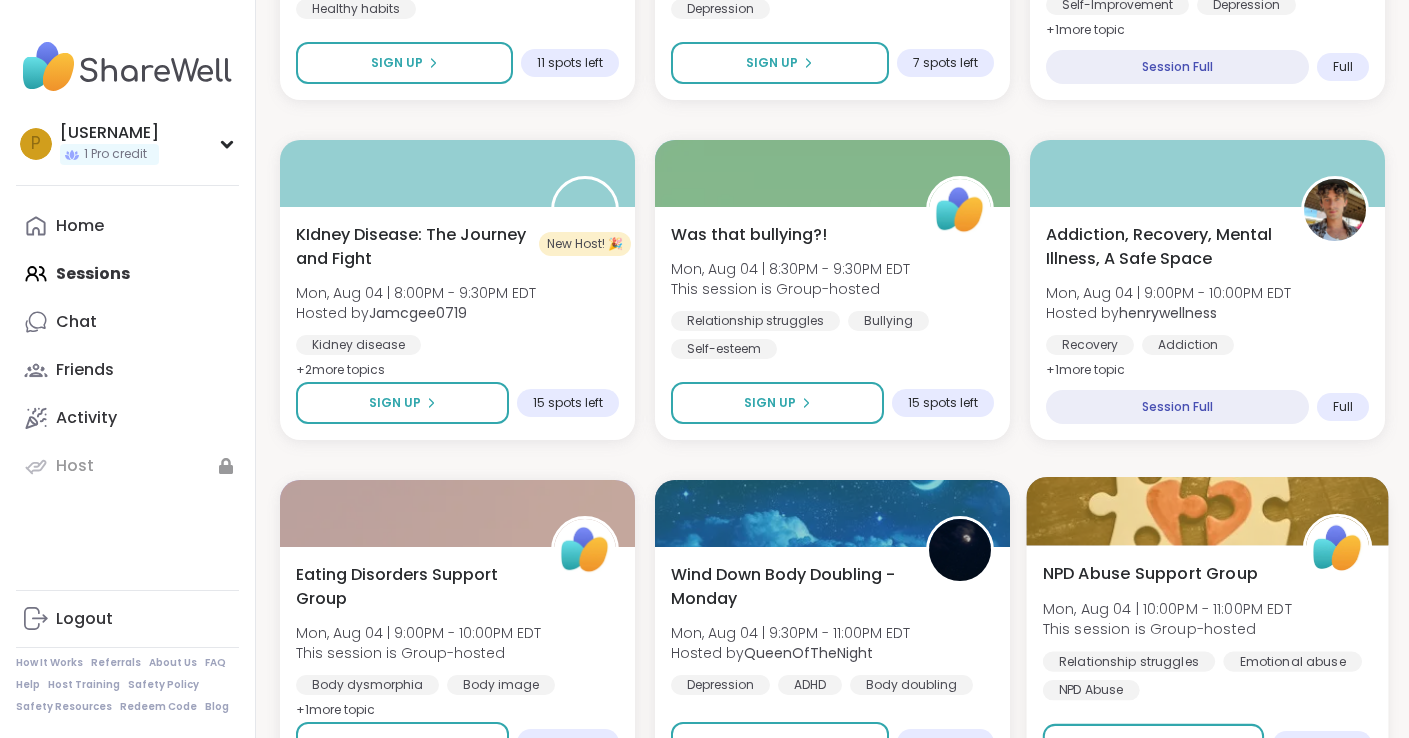 scroll, scrollTop: 3797, scrollLeft: 0, axis: vertical 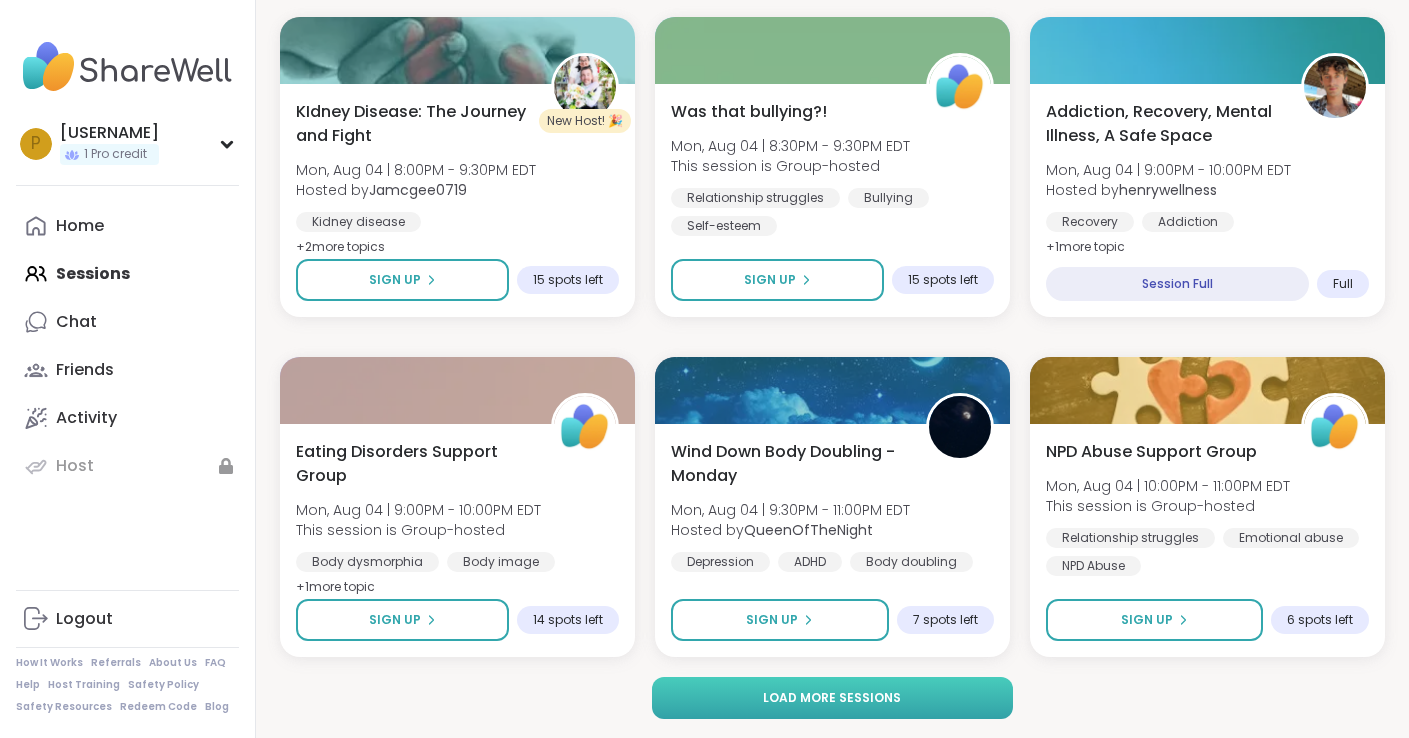 click on "Load more sessions" at bounding box center (832, 698) 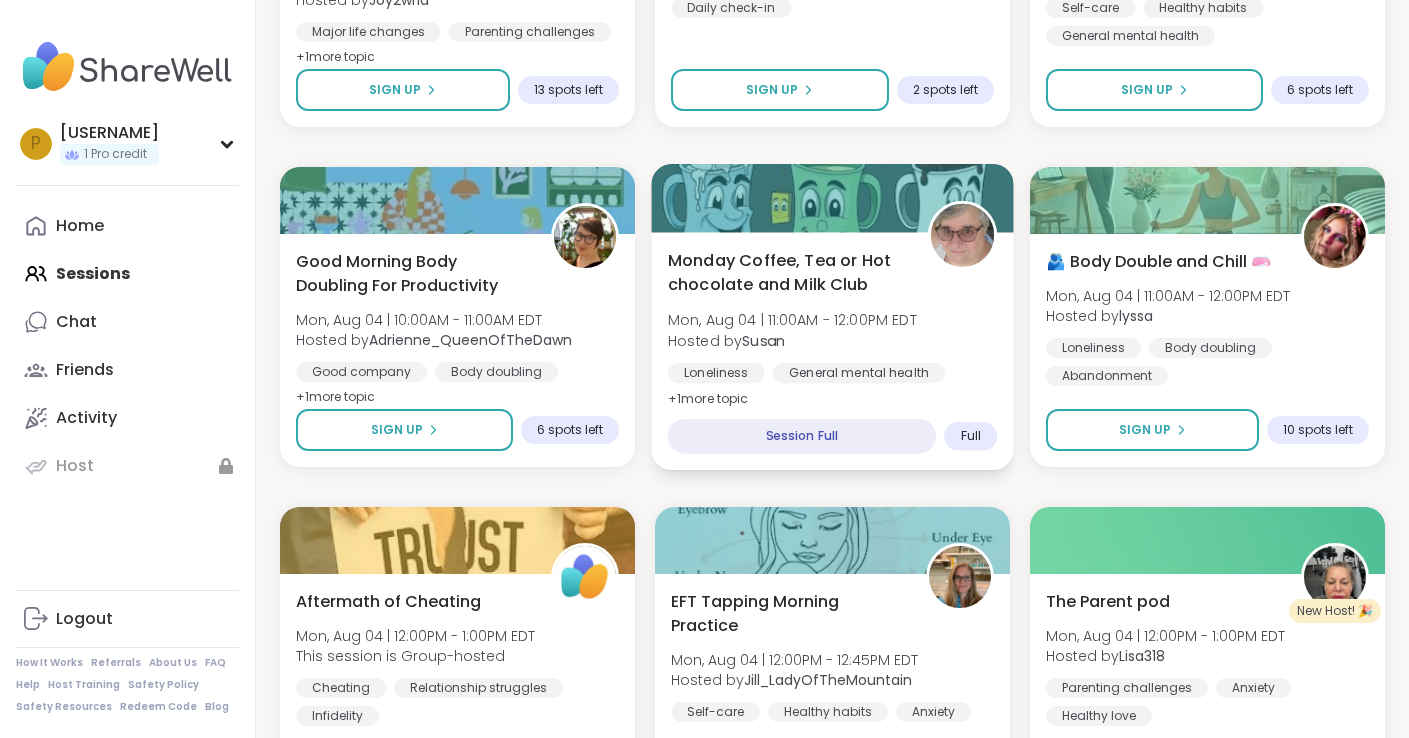 scroll, scrollTop: 0, scrollLeft: 0, axis: both 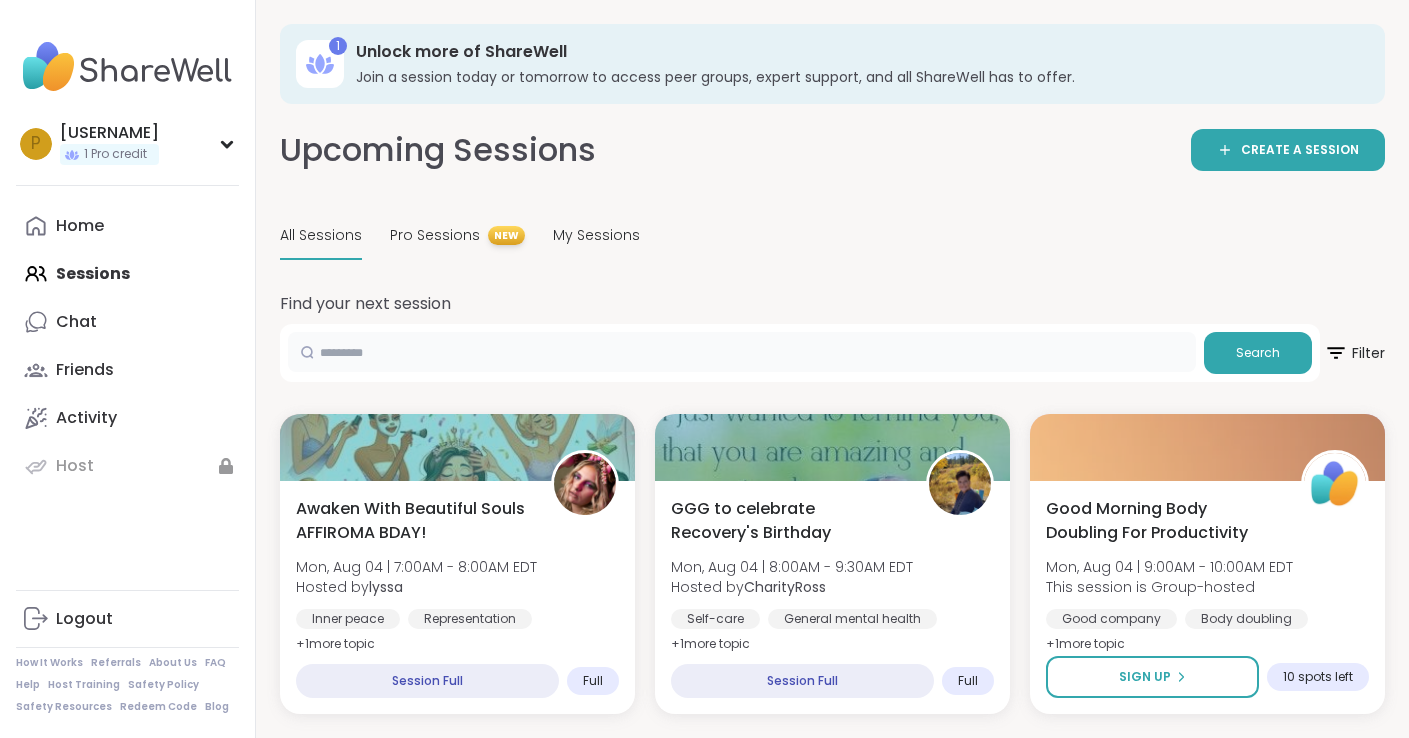 click at bounding box center [742, 352] 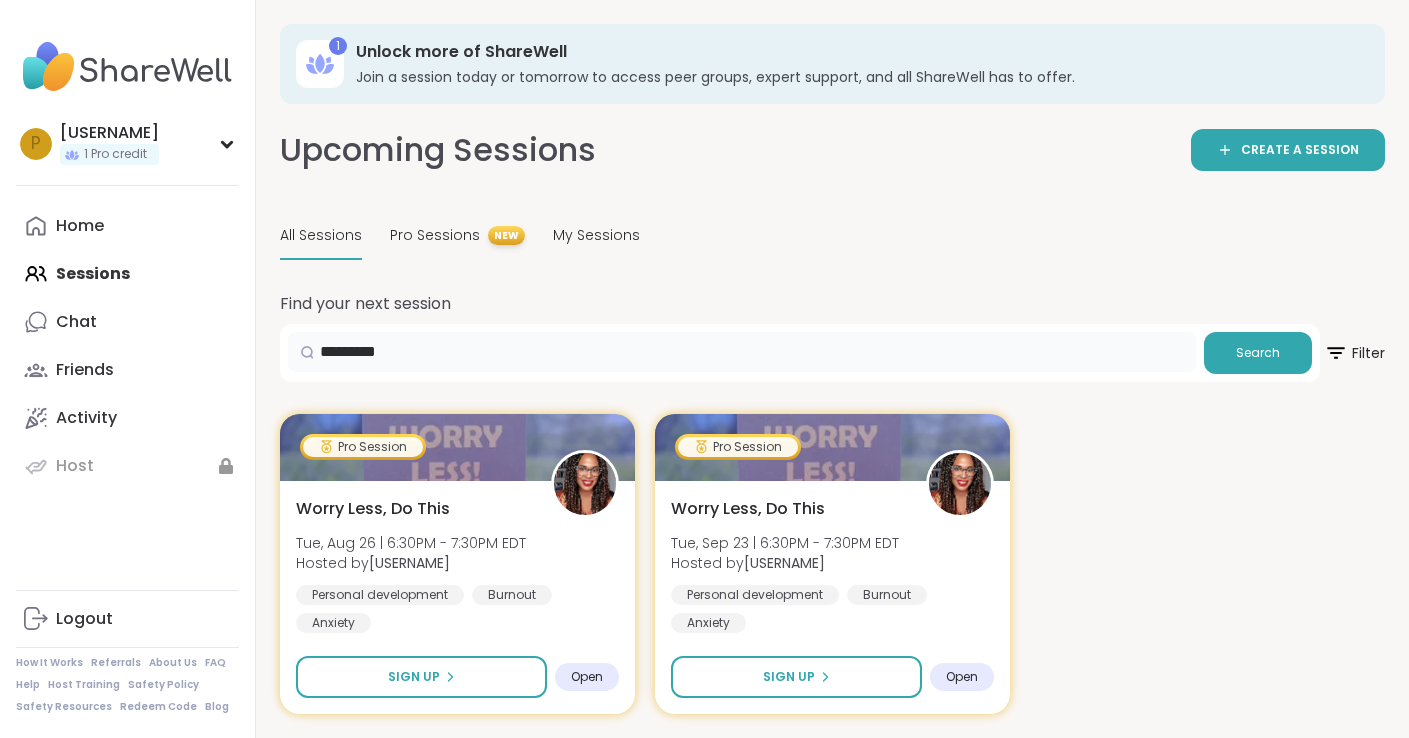 scroll, scrollTop: 20, scrollLeft: 0, axis: vertical 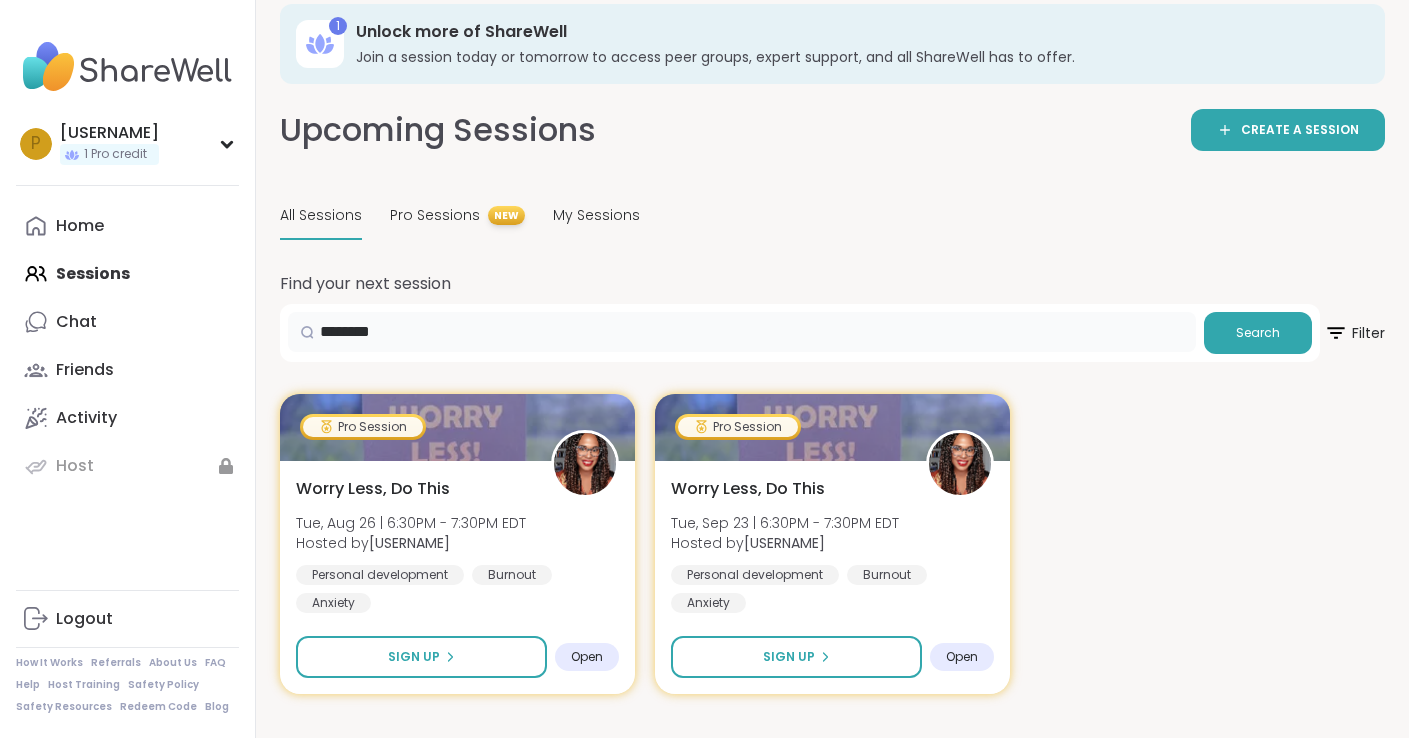 type on "********" 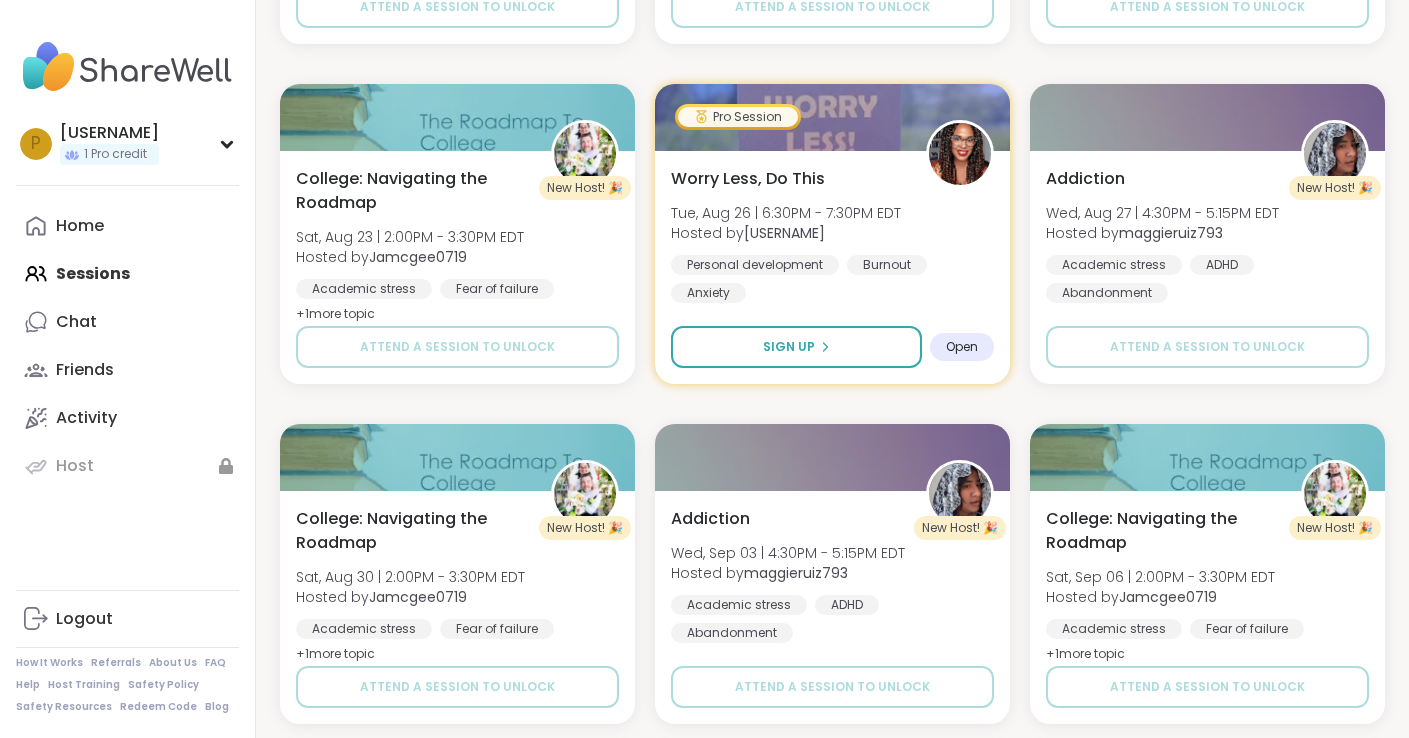 scroll, scrollTop: 0, scrollLeft: 0, axis: both 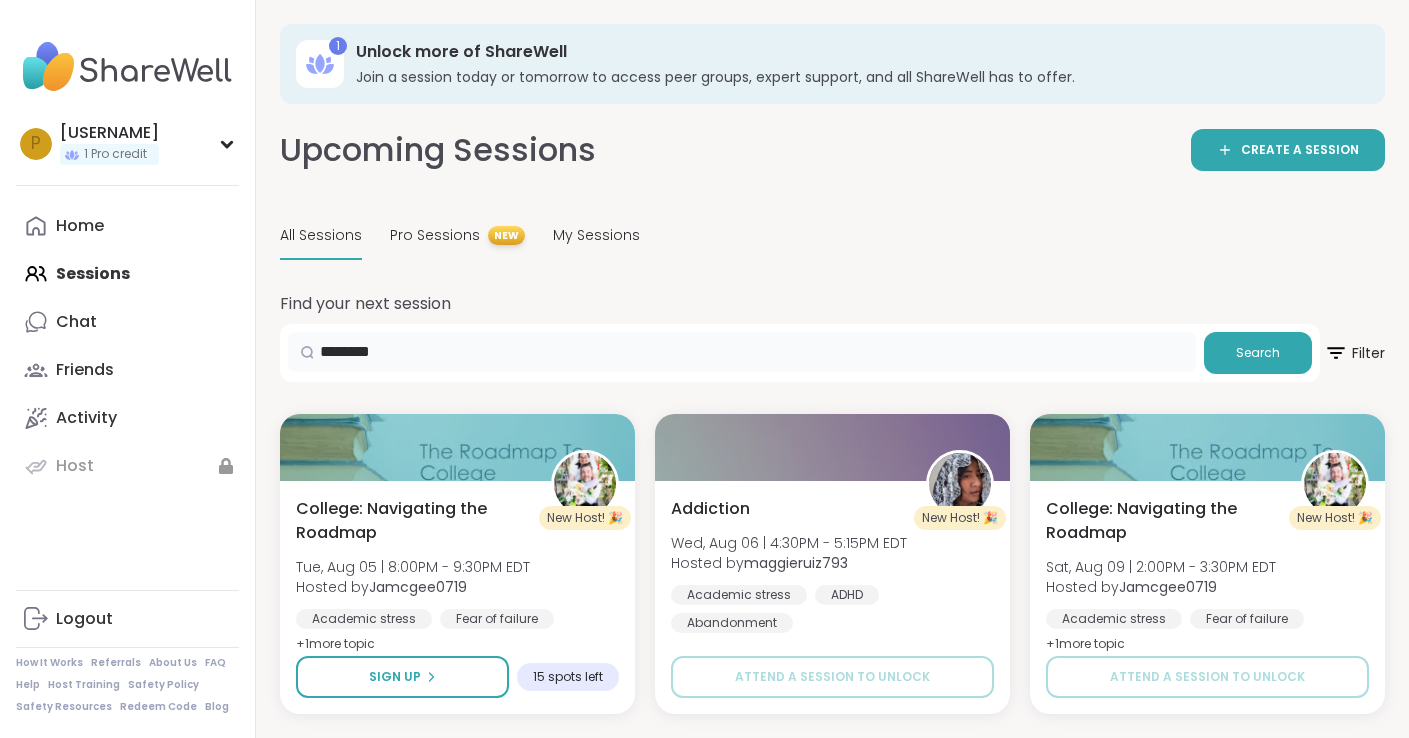 drag, startPoint x: 432, startPoint y: 347, endPoint x: 324, endPoint y: 339, distance: 108.29589 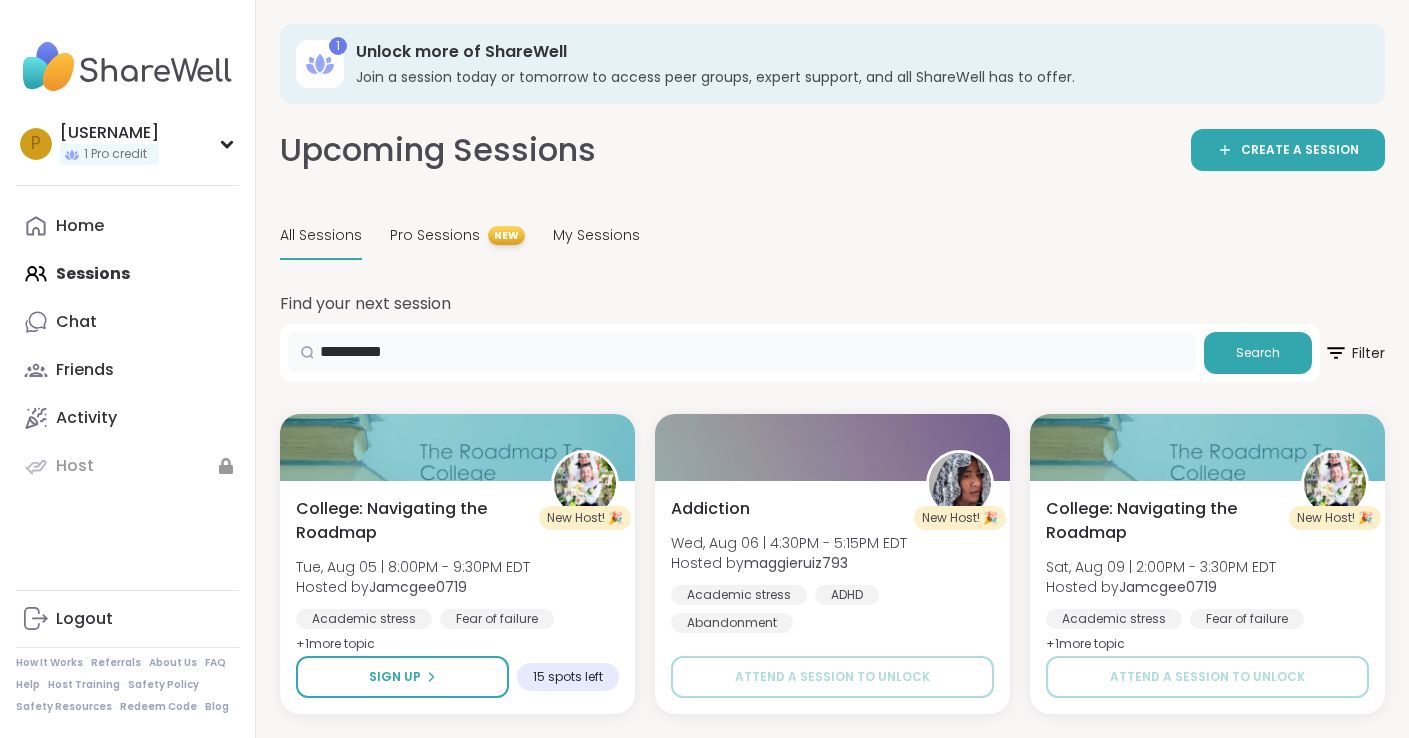type on "**********" 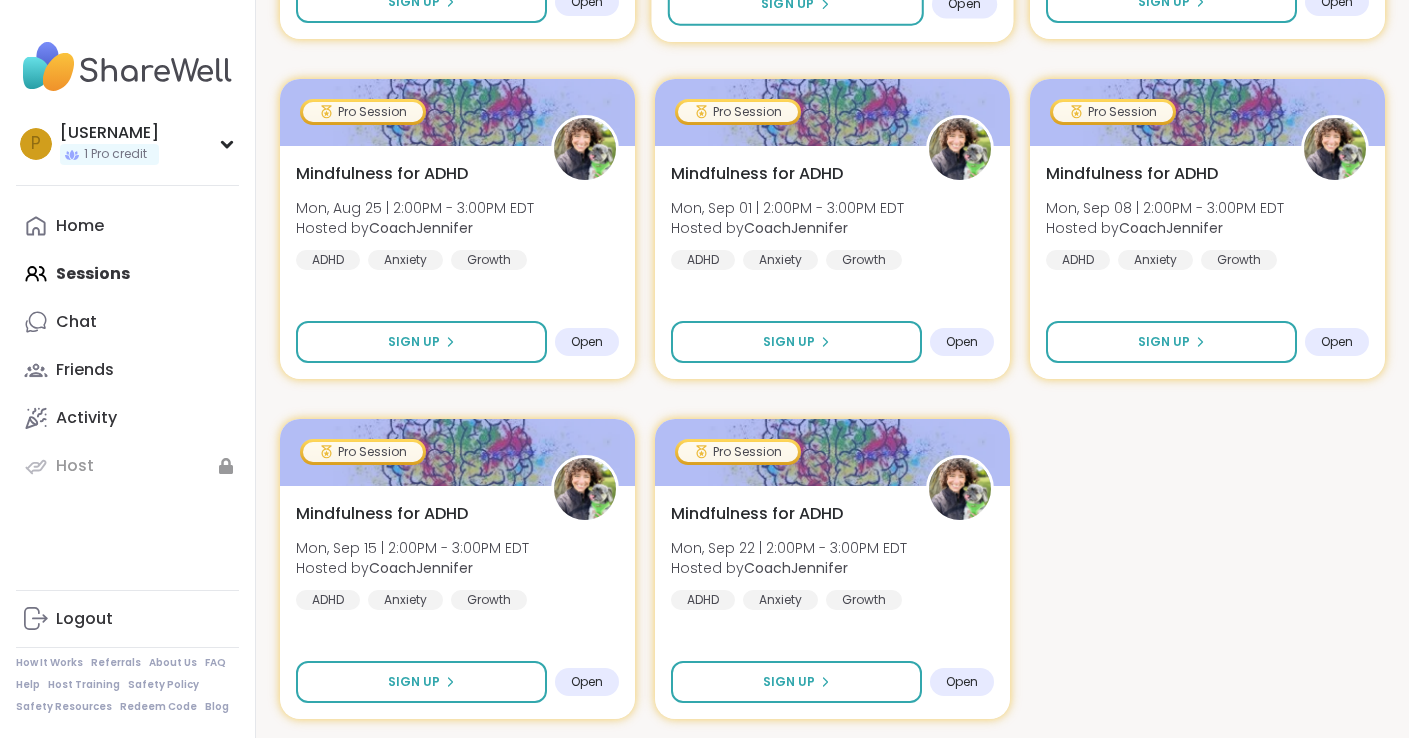 scroll, scrollTop: 0, scrollLeft: 0, axis: both 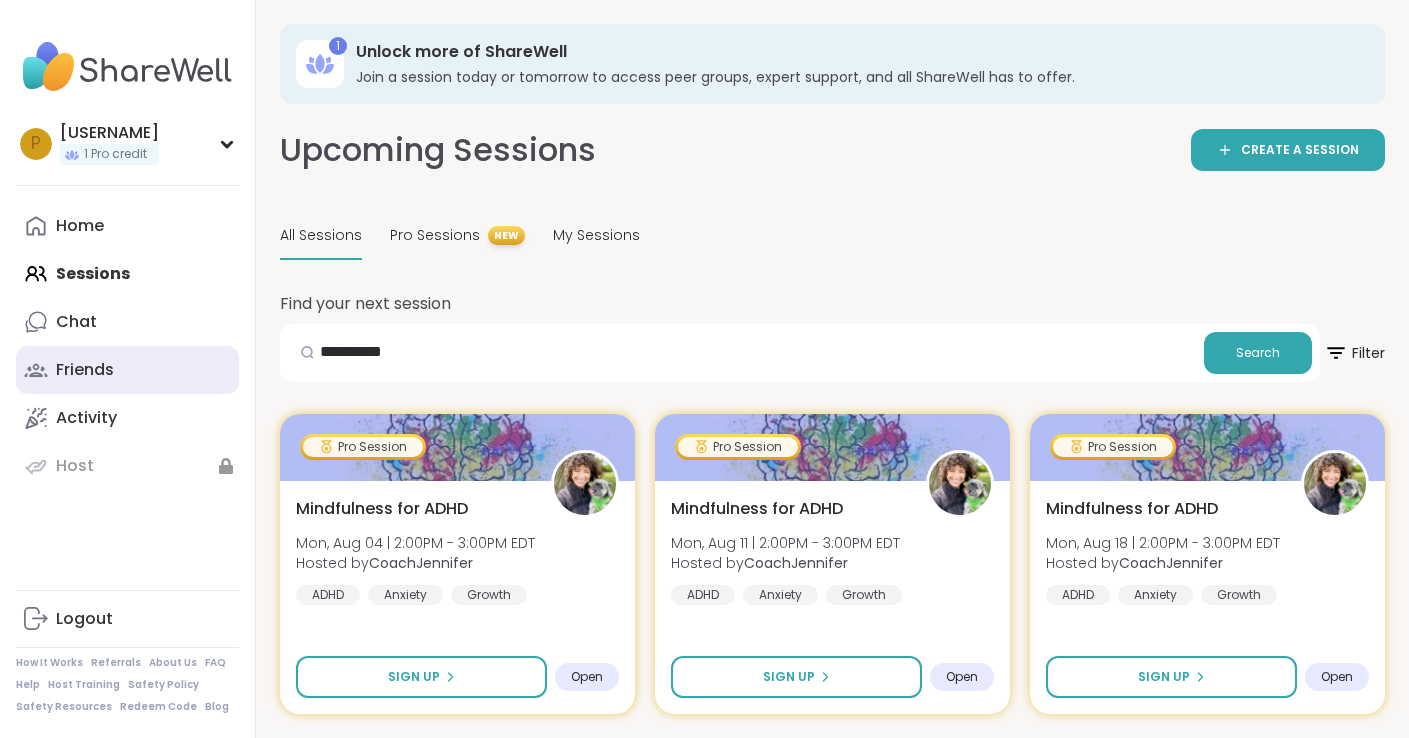click on "Friends" at bounding box center [127, 370] 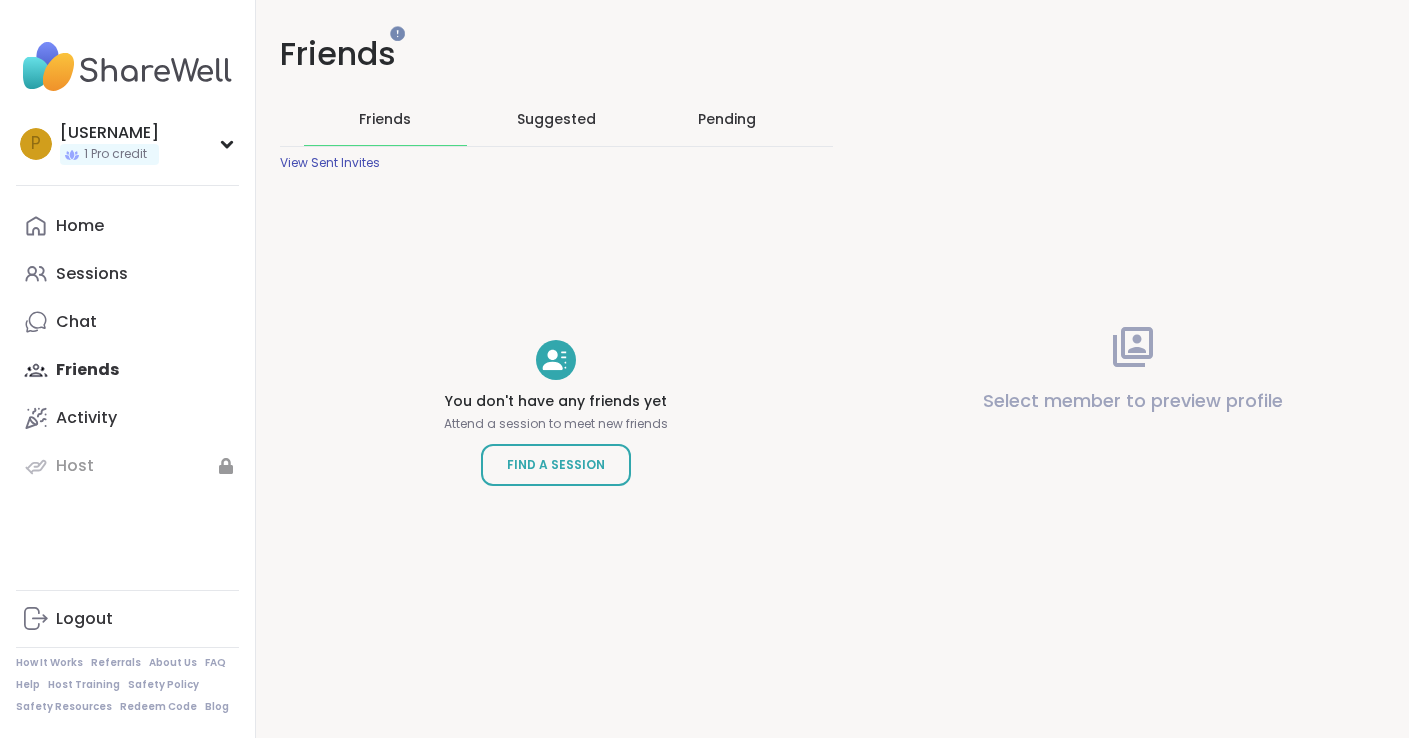 scroll, scrollTop: 0, scrollLeft: 0, axis: both 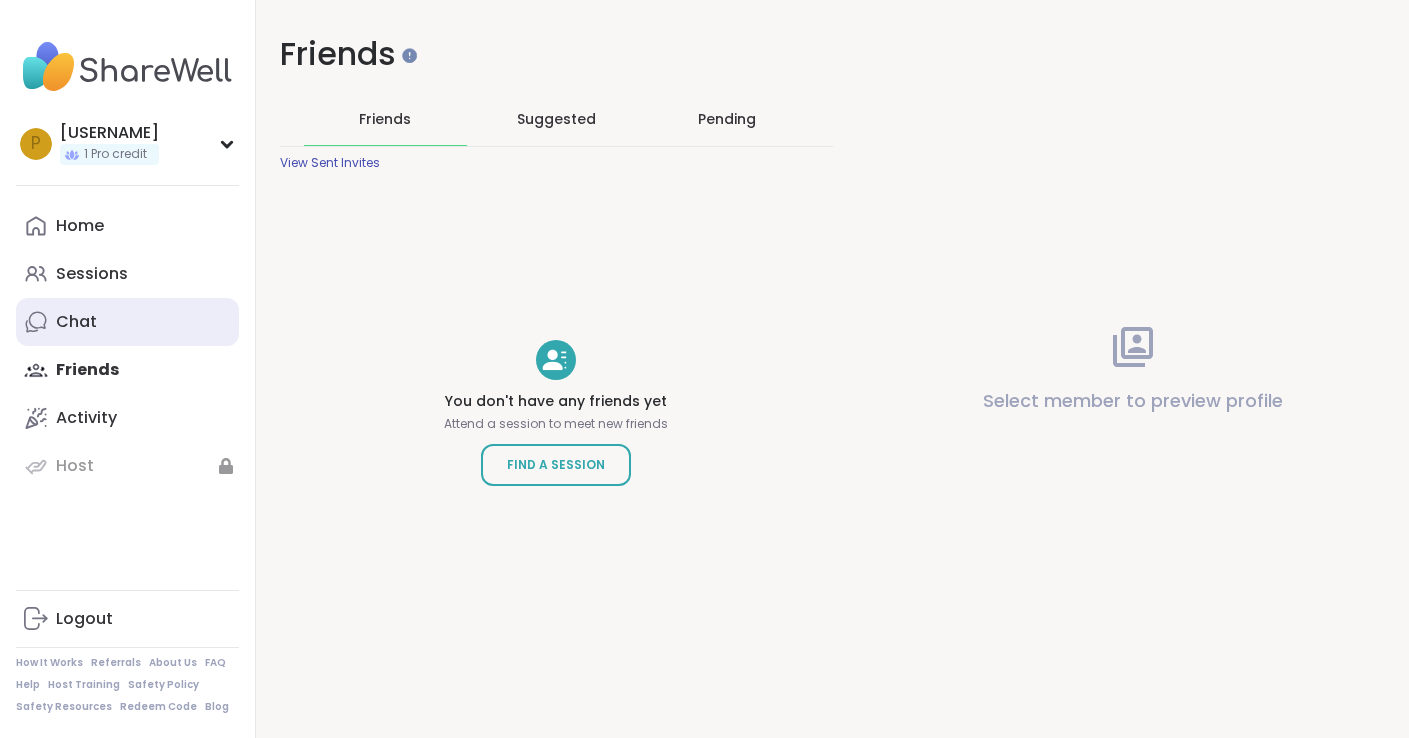 click on "Chat" at bounding box center [127, 322] 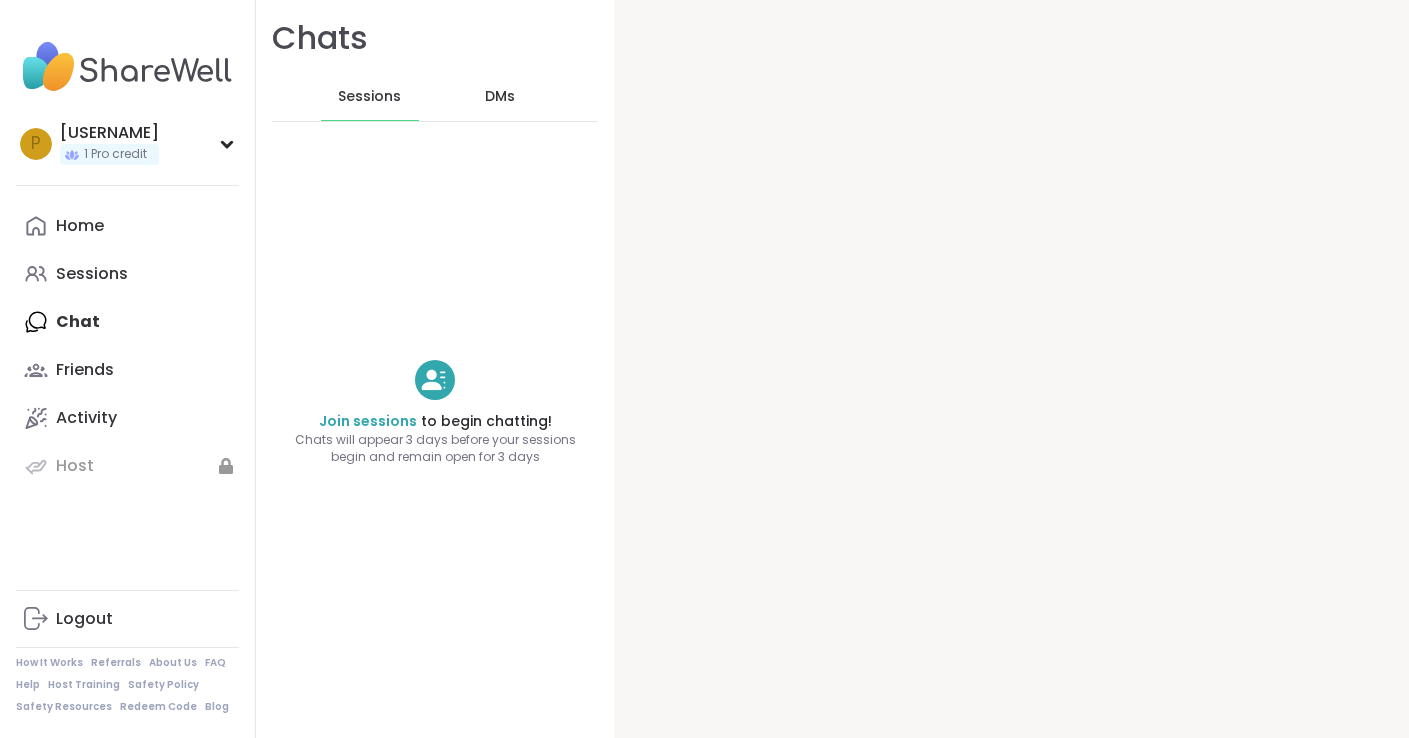 scroll, scrollTop: 0, scrollLeft: 0, axis: both 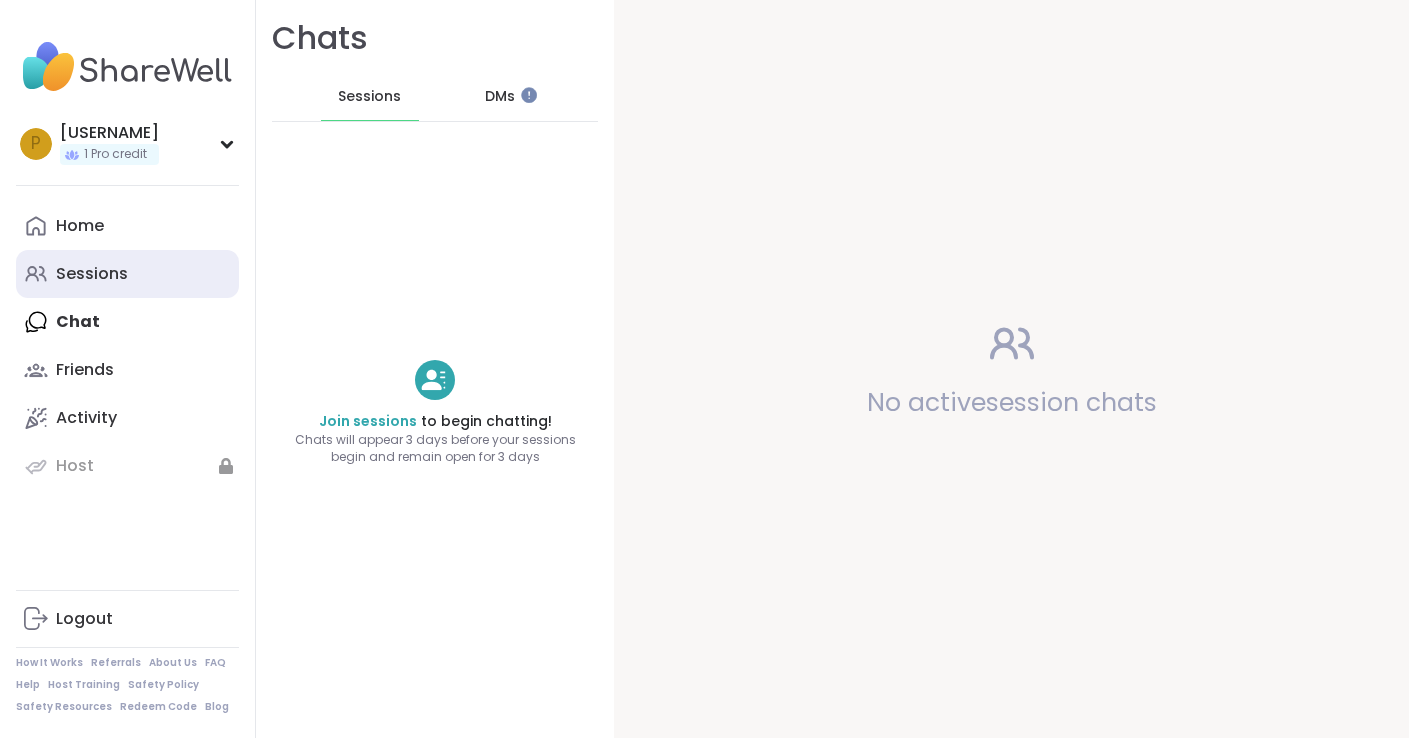 click on "Sessions" at bounding box center [127, 274] 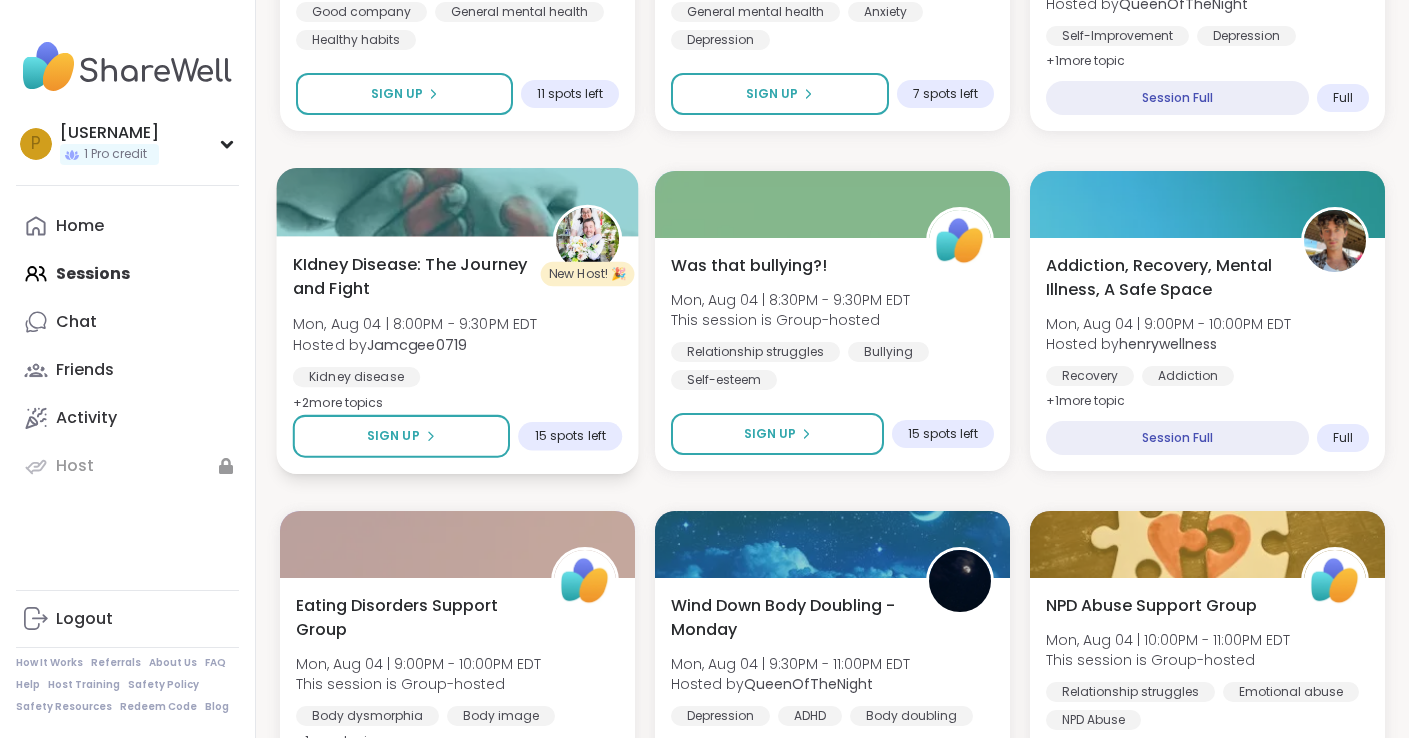 scroll, scrollTop: 3797, scrollLeft: 0, axis: vertical 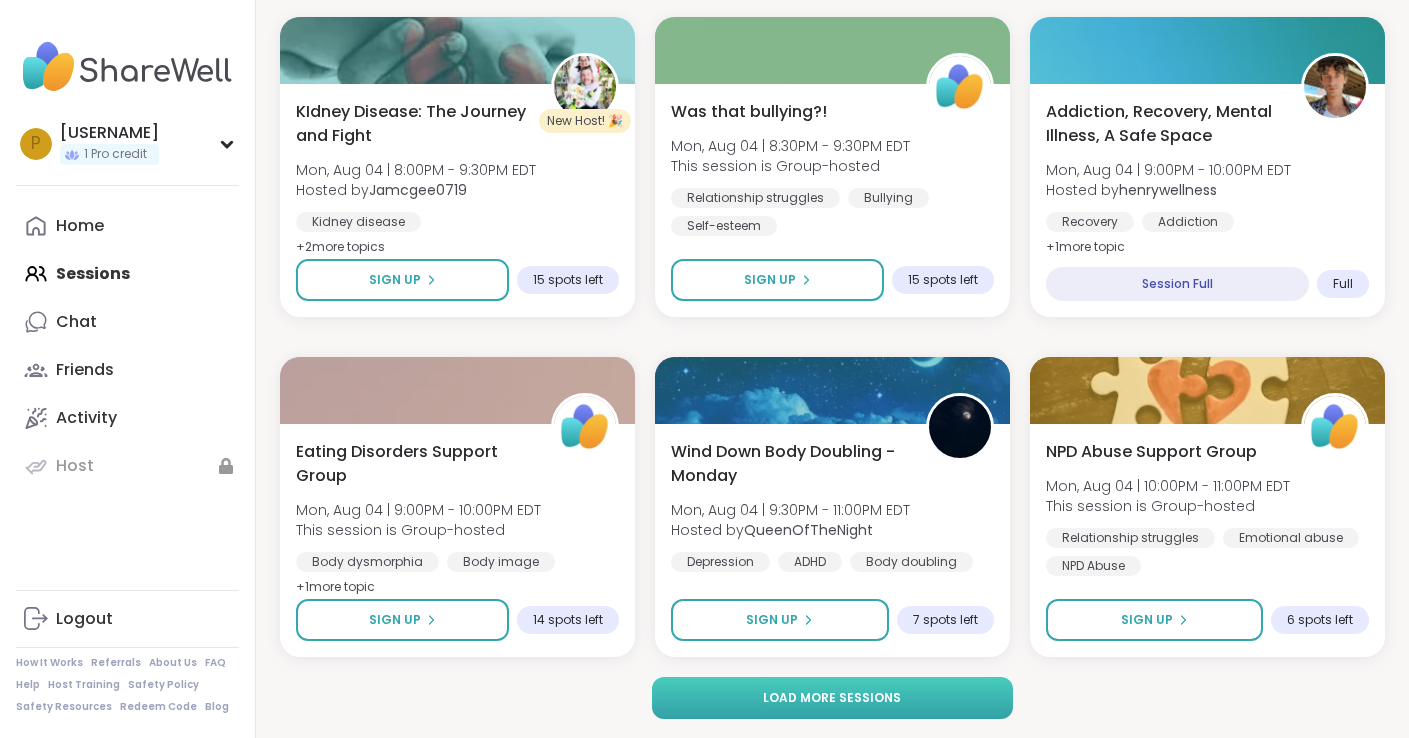 click on "Load more sessions" at bounding box center (832, 698) 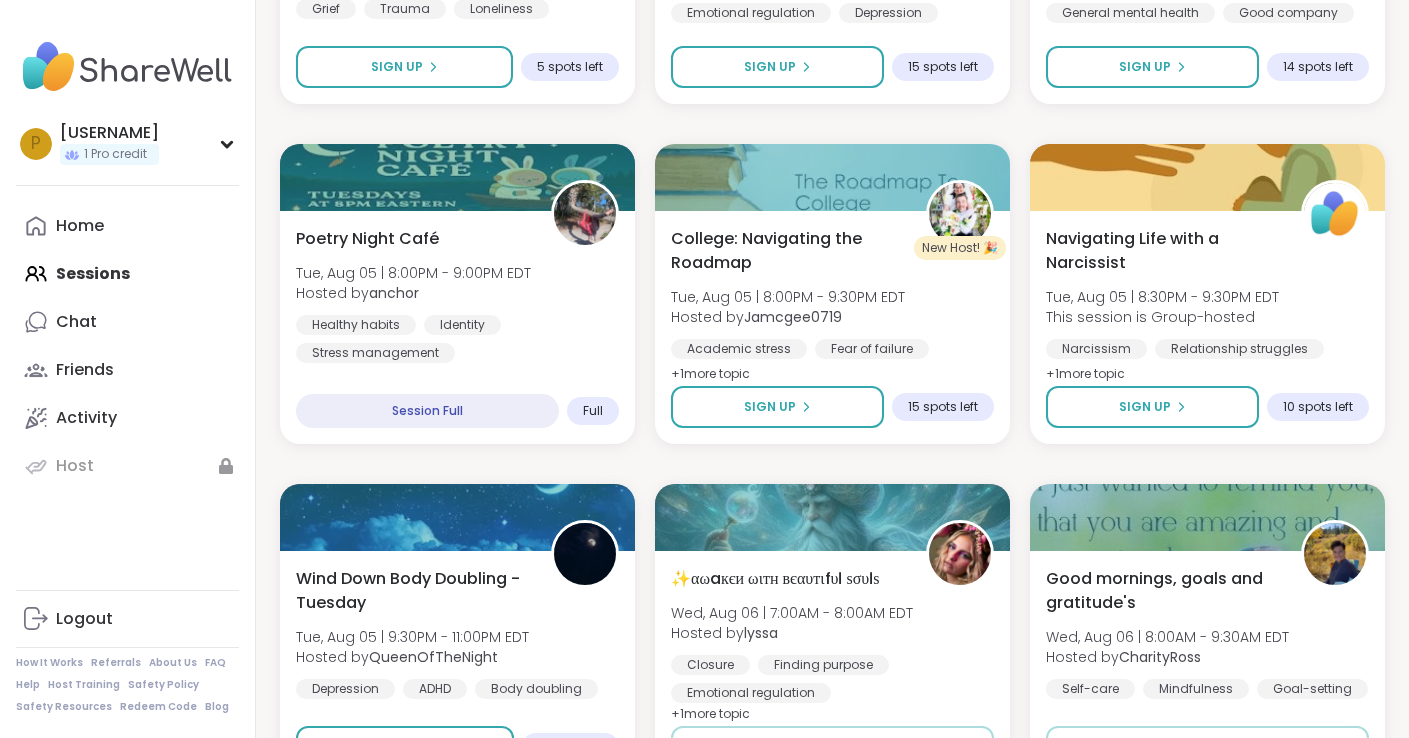 scroll, scrollTop: 7877, scrollLeft: 0, axis: vertical 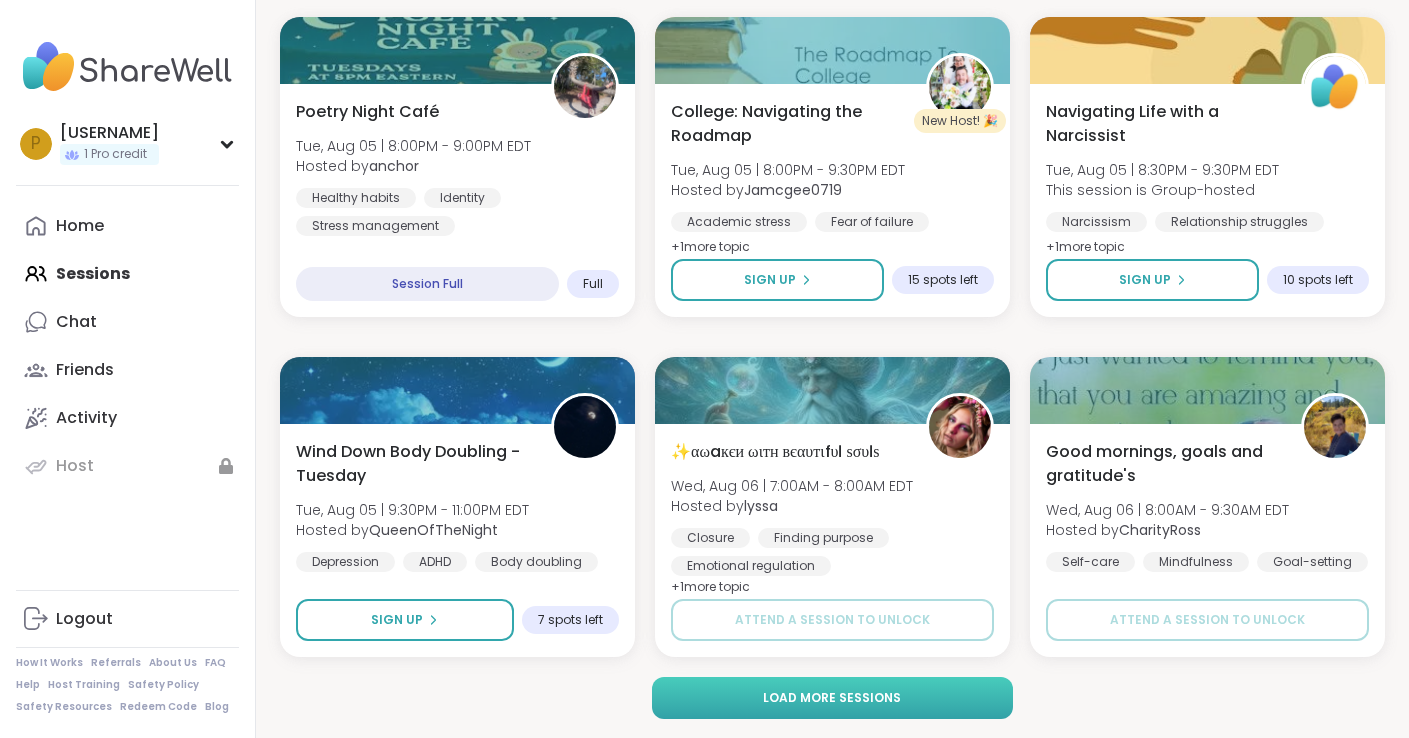 click on "Load more sessions" at bounding box center [832, 698] 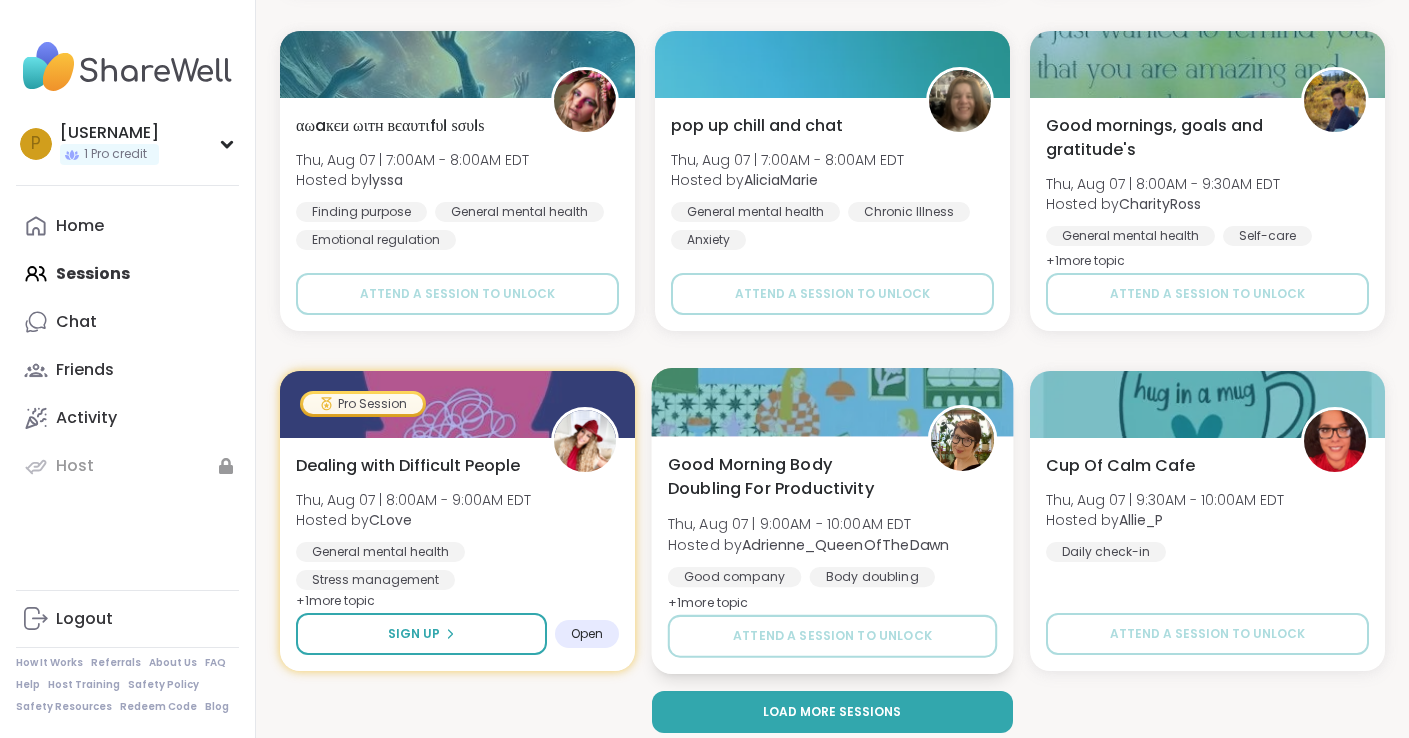 scroll, scrollTop: 11957, scrollLeft: 0, axis: vertical 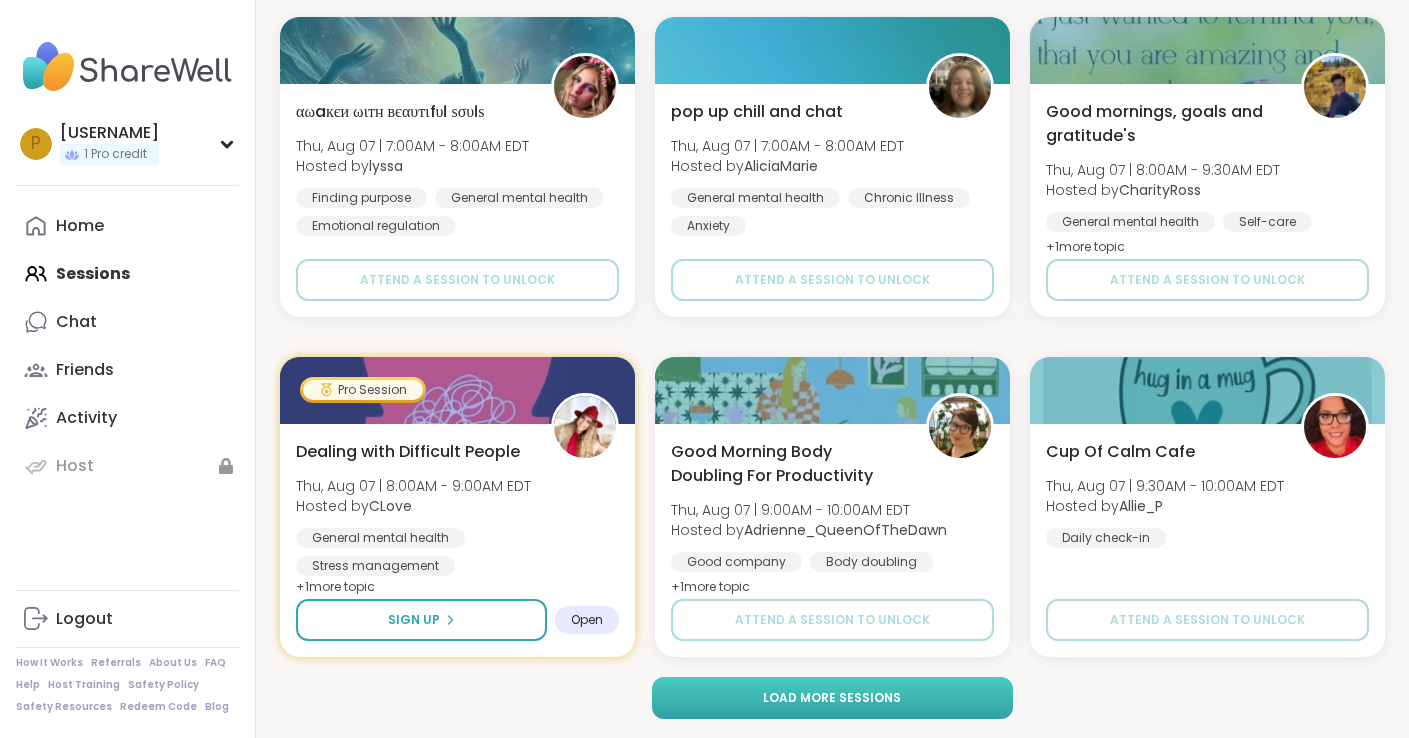 click on "Load more sessions" at bounding box center (832, 698) 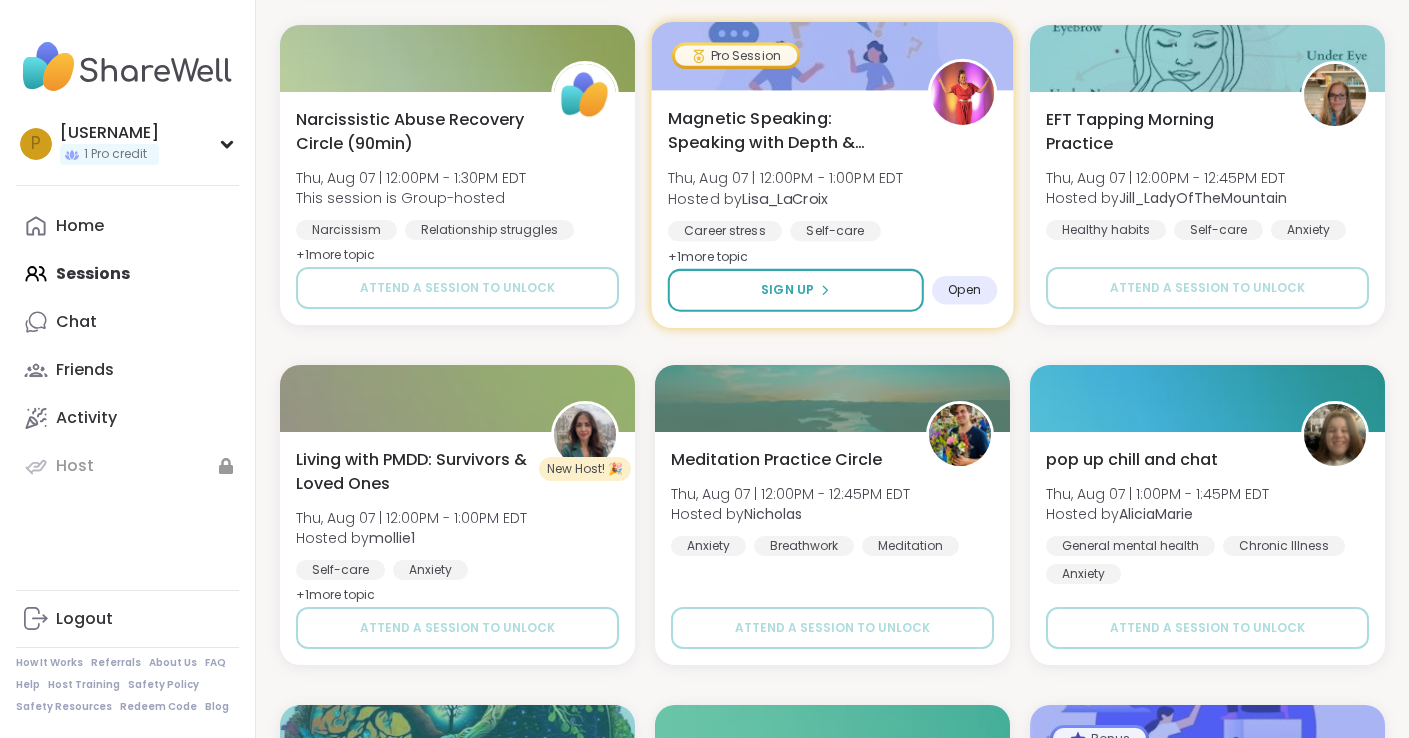 scroll, scrollTop: 13205, scrollLeft: 0, axis: vertical 